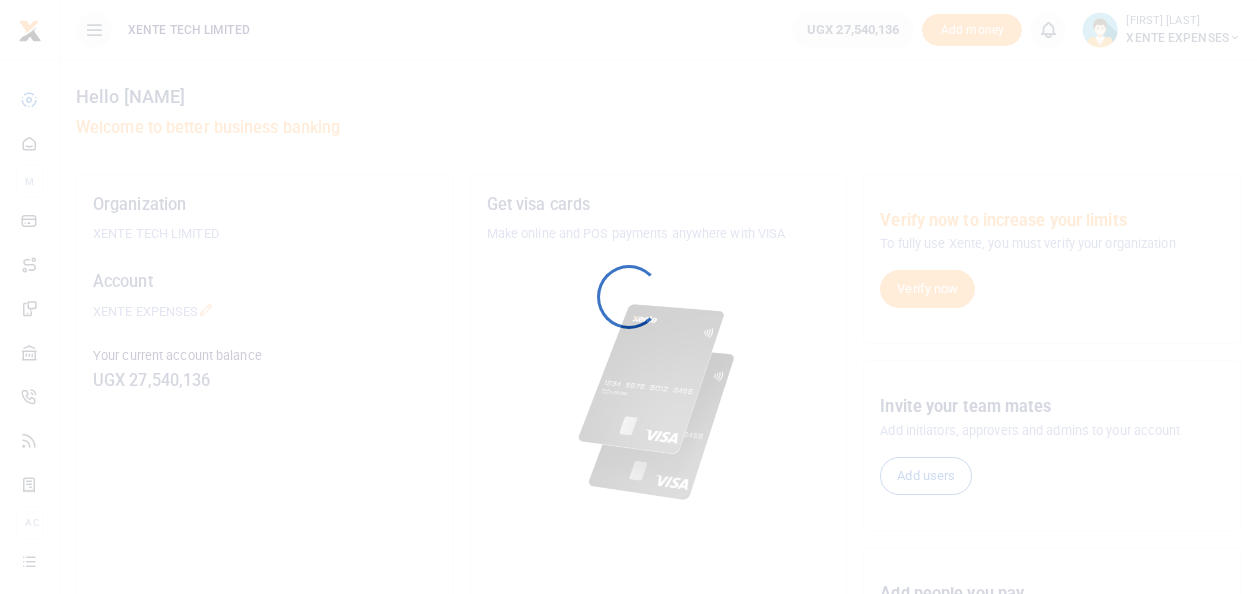 scroll, scrollTop: 0, scrollLeft: 0, axis: both 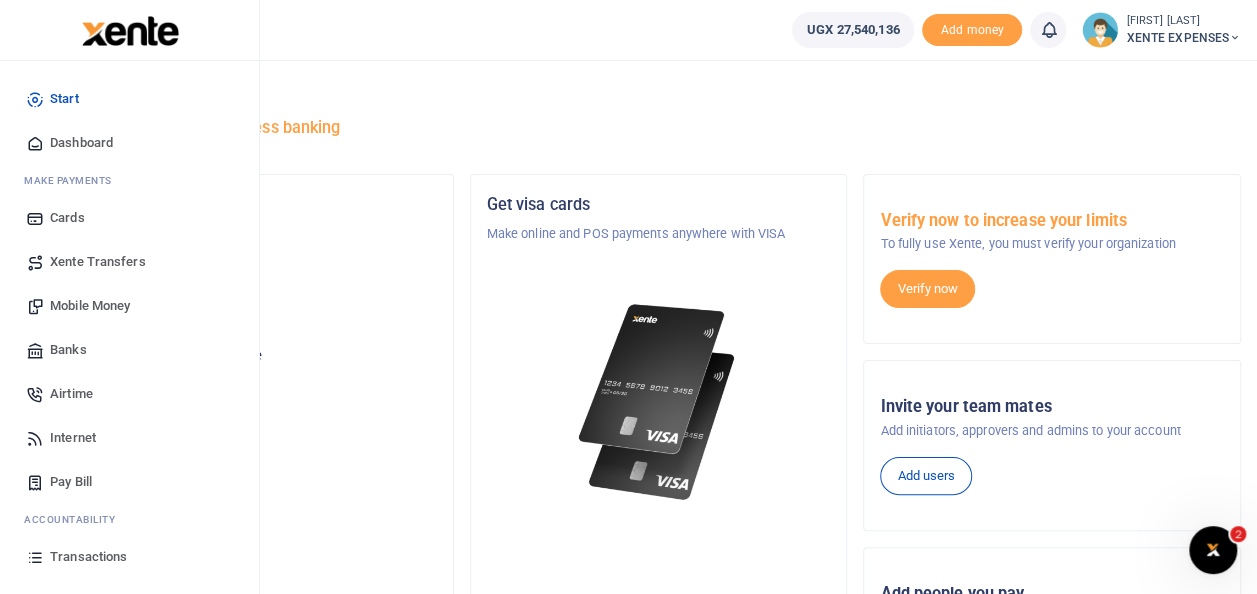 click on "Transactions" at bounding box center (88, 557) 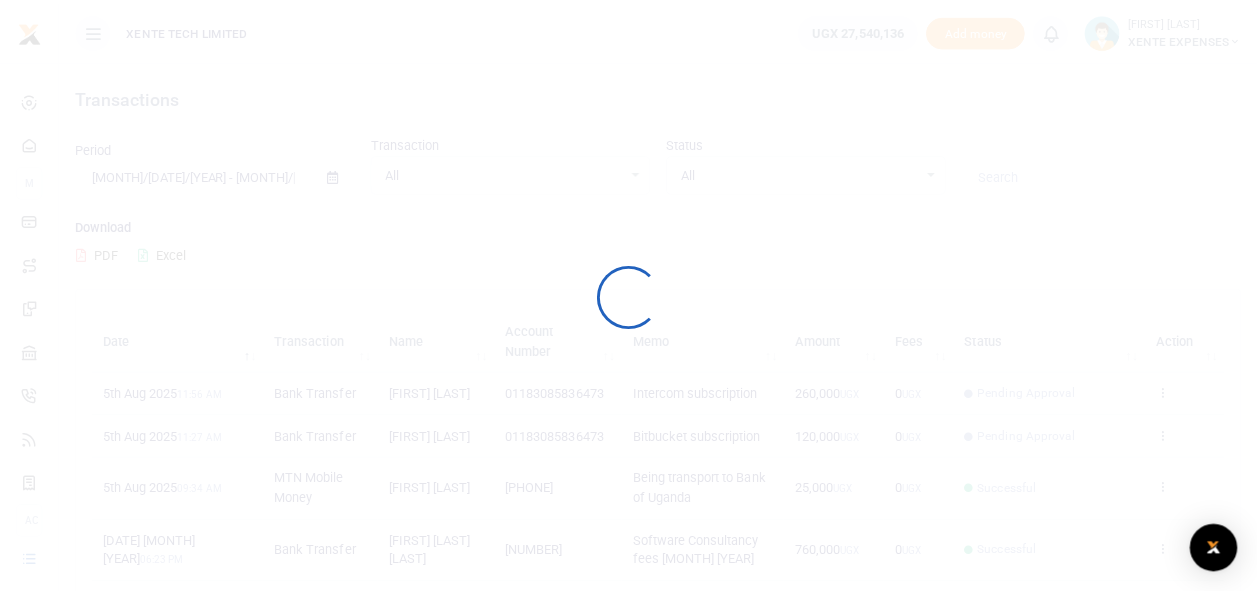 scroll, scrollTop: 0, scrollLeft: 0, axis: both 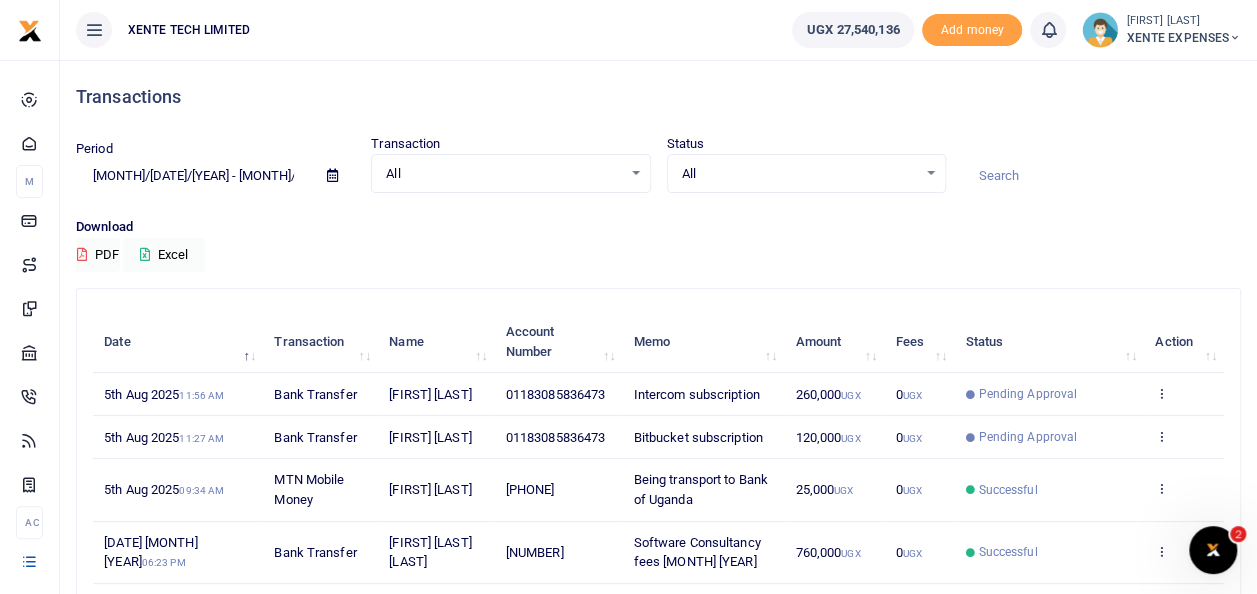 click at bounding box center (1101, 176) 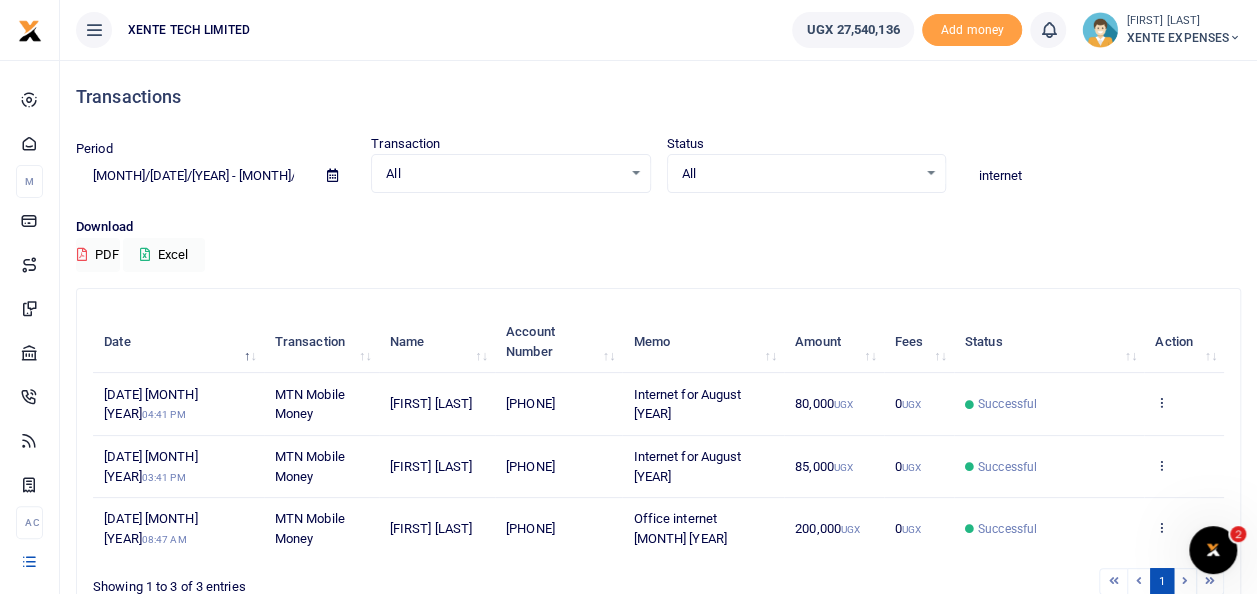 type on "internet" 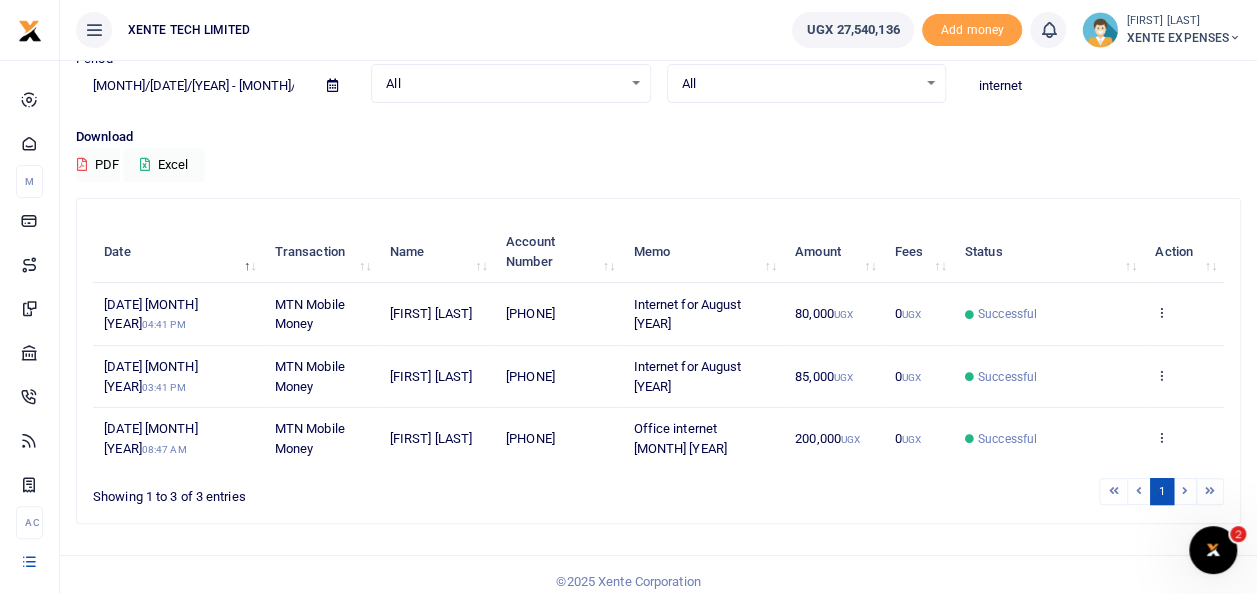 scroll, scrollTop: 0, scrollLeft: 0, axis: both 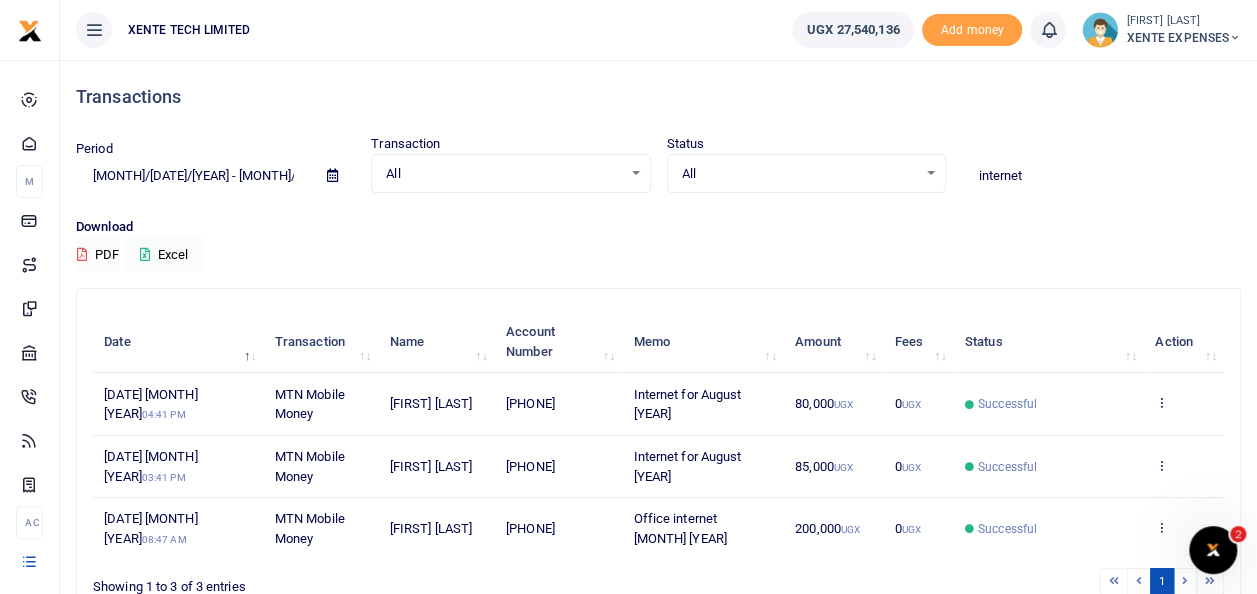 click at bounding box center [332, 175] 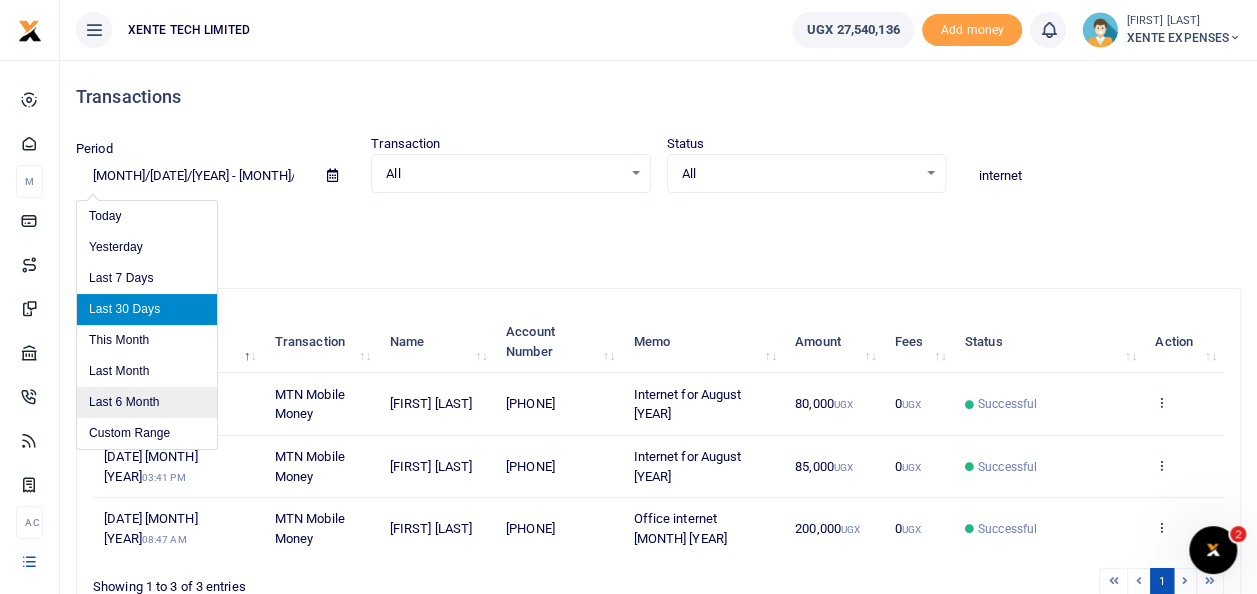 click on "Last 6 Month" at bounding box center (147, 402) 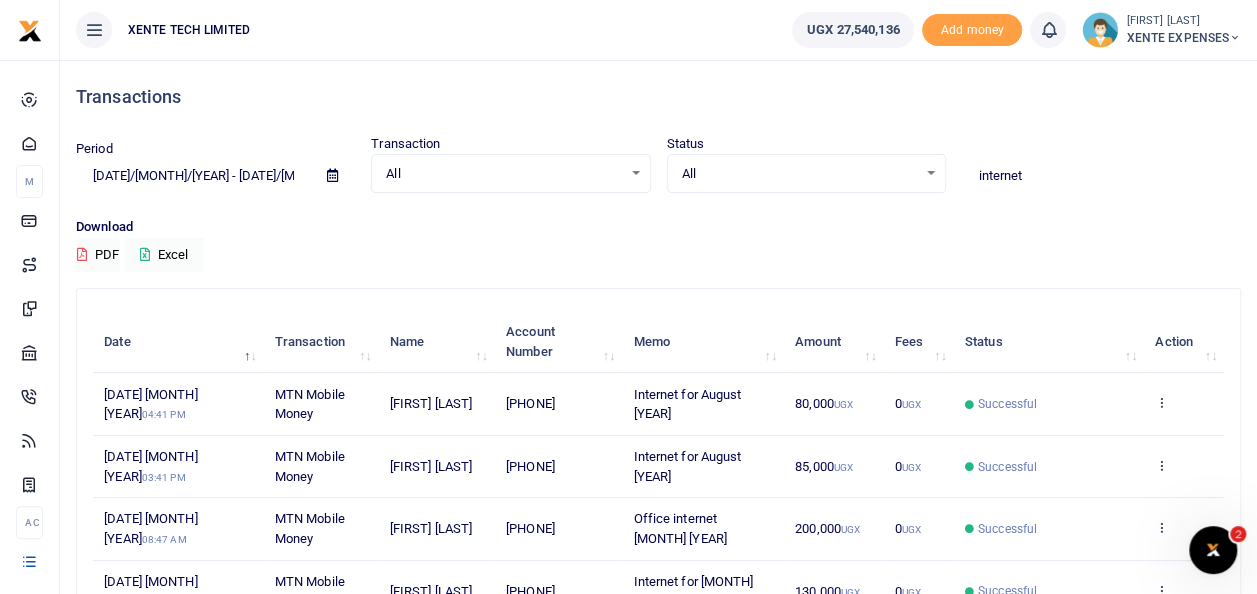click on "internet" at bounding box center (1101, 176) 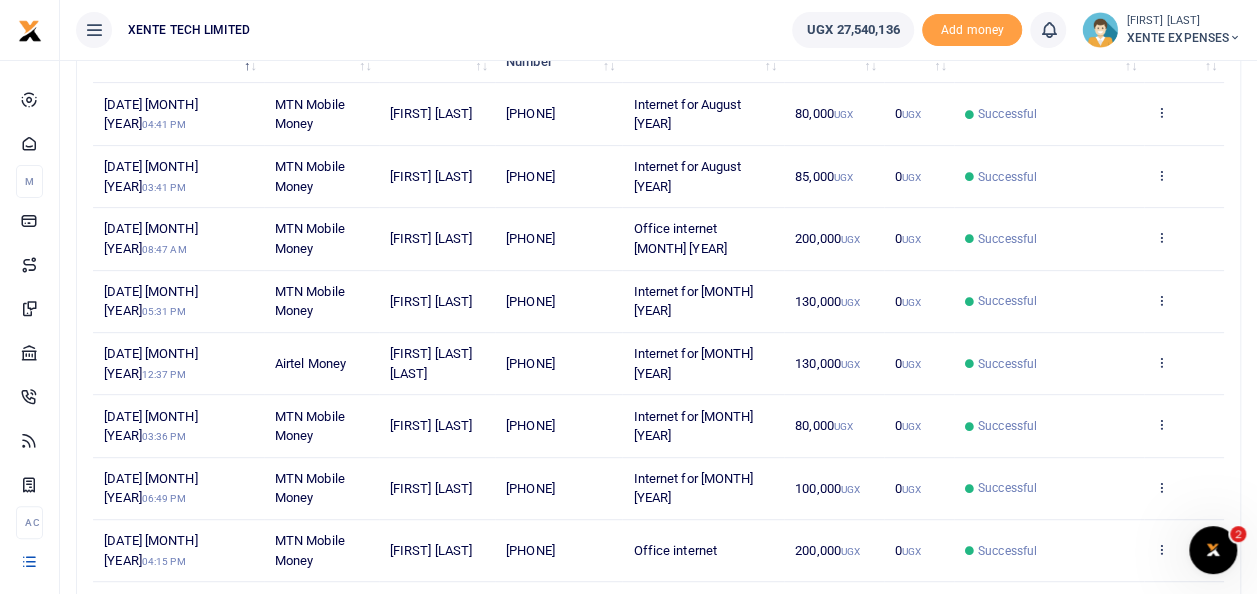 scroll, scrollTop: 294, scrollLeft: 0, axis: vertical 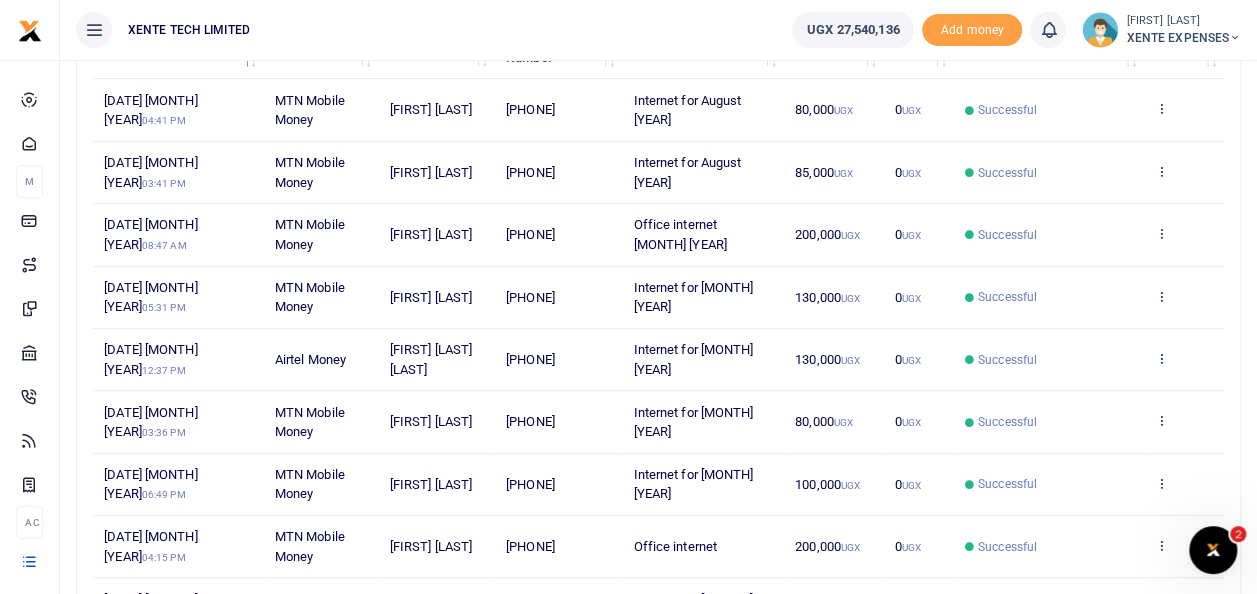 click at bounding box center [1161, 358] 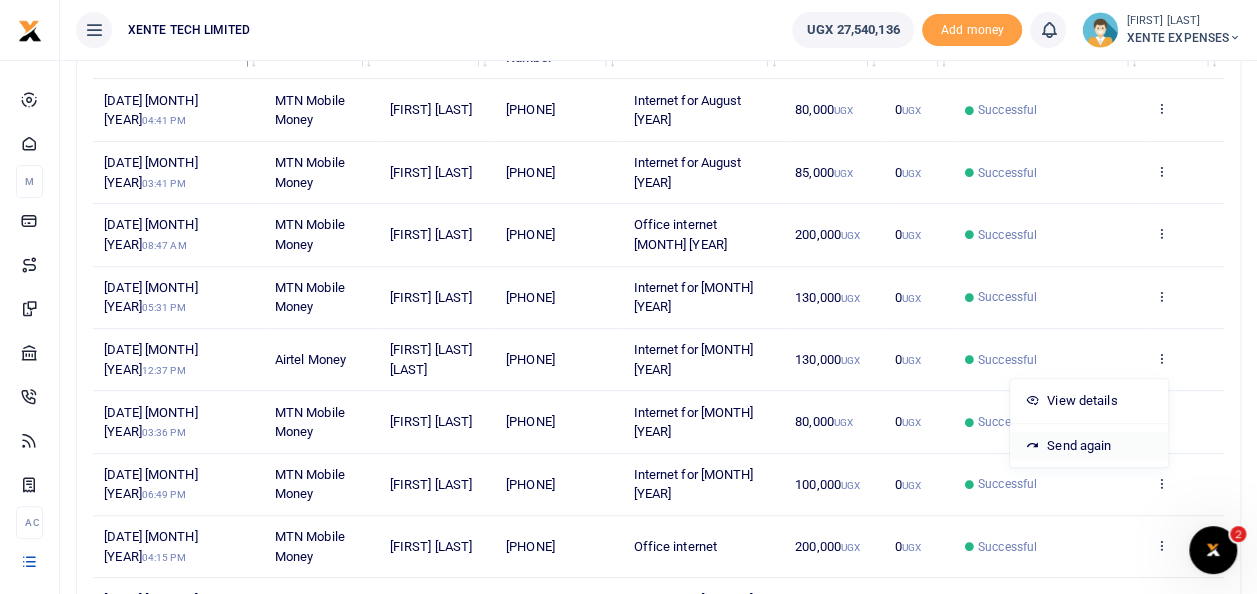 click on "Send again" at bounding box center (1089, 446) 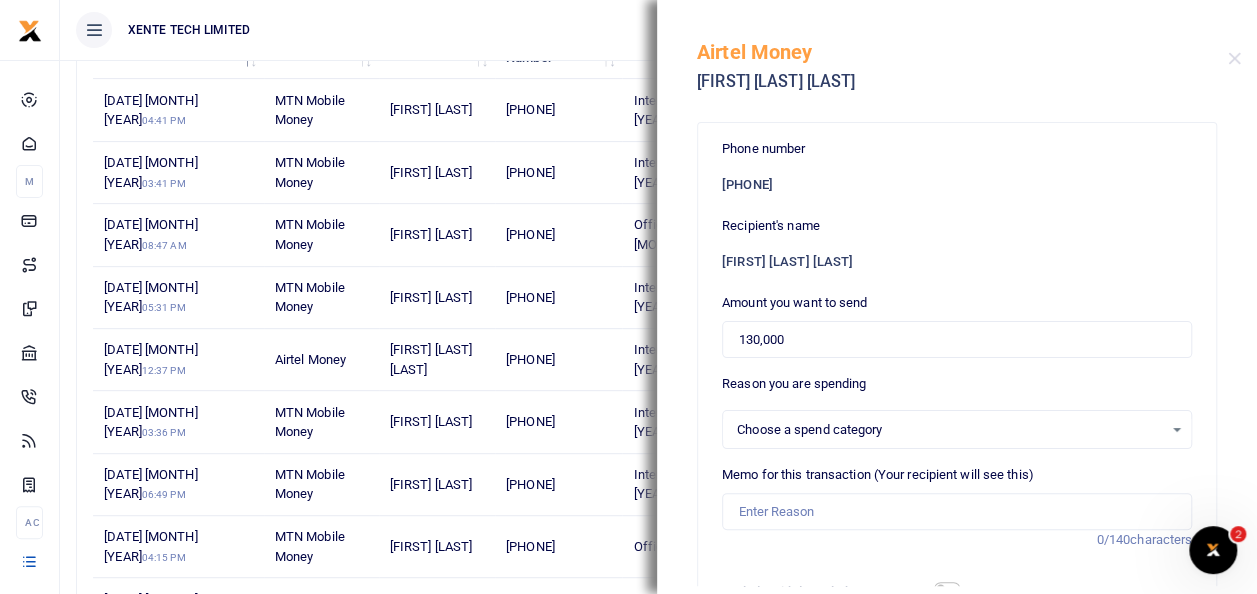 select on "12" 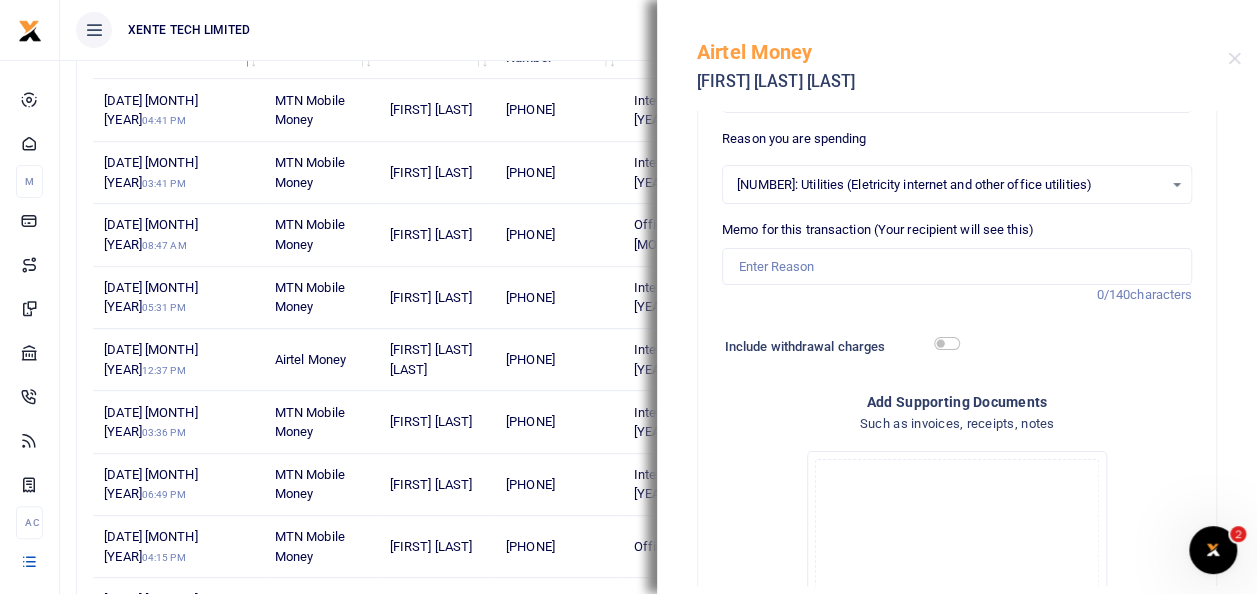 scroll, scrollTop: 247, scrollLeft: 0, axis: vertical 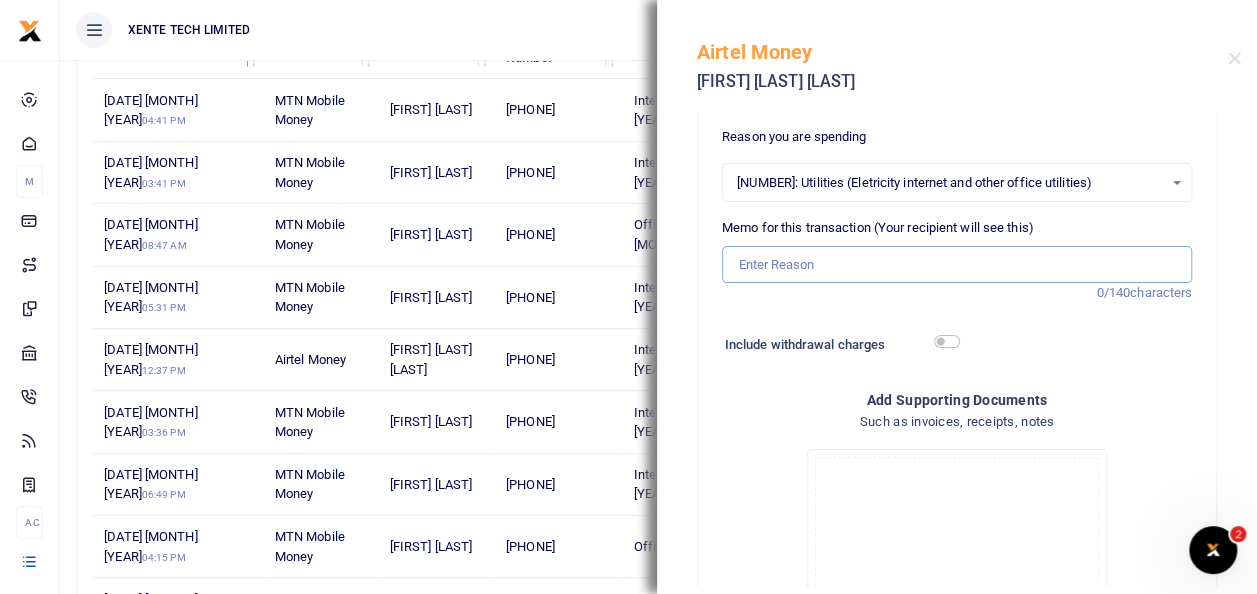 click on "Memo for this transaction (Your recipient will see this)" at bounding box center [957, 265] 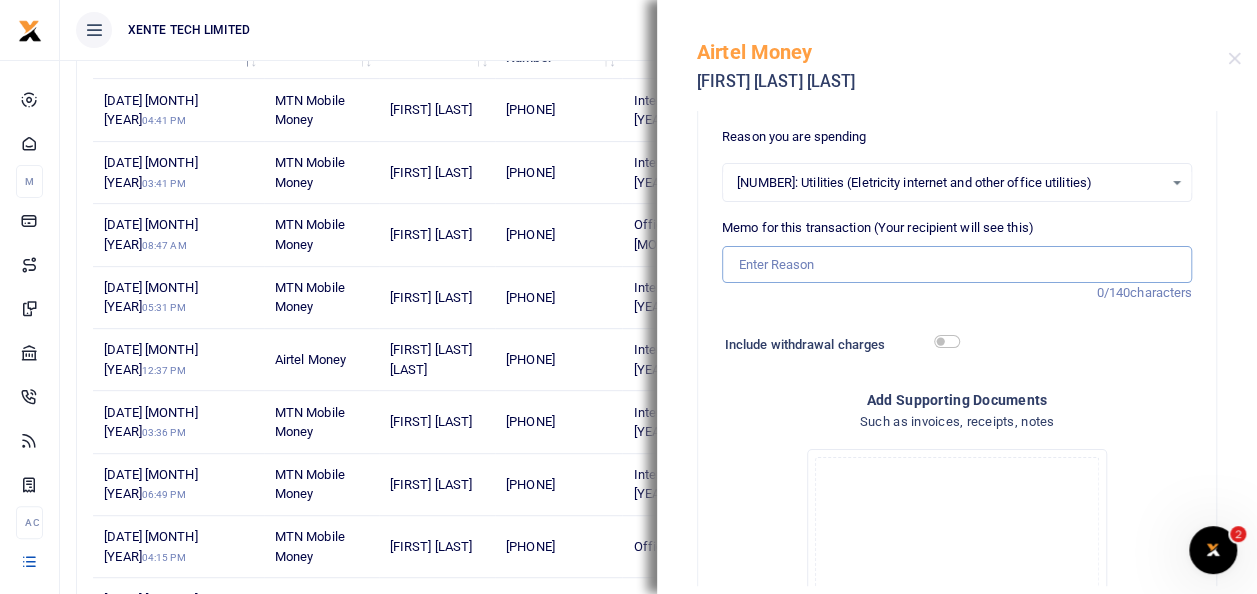 click on "Memo for this transaction (Your recipient will see this)" at bounding box center (957, 265) 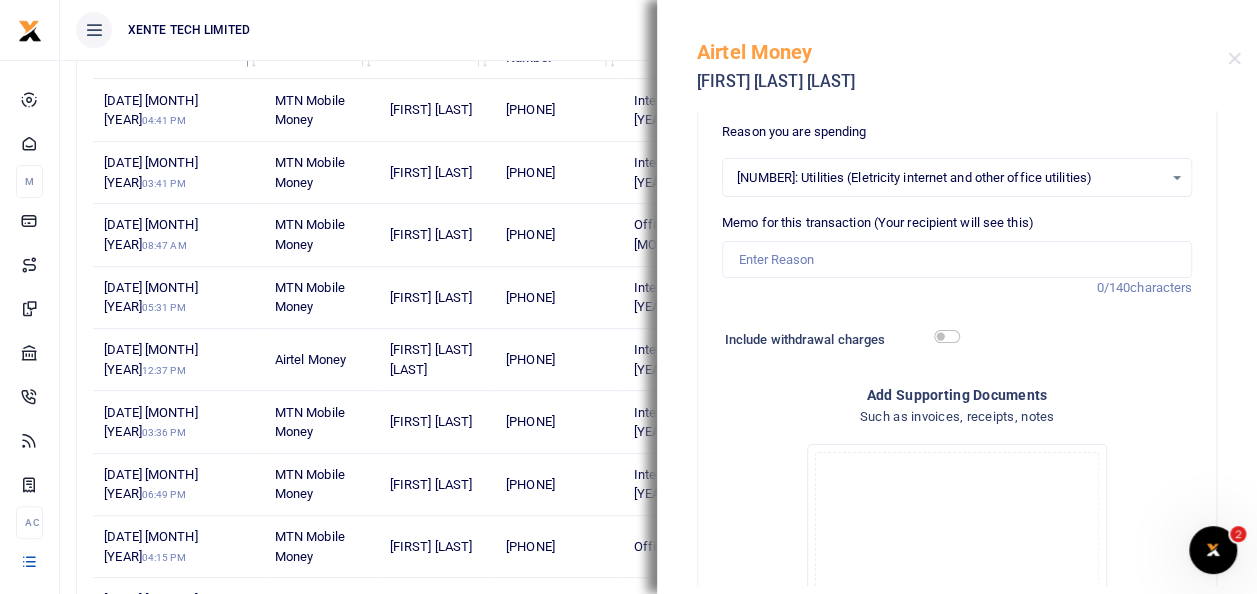 scroll, scrollTop: 248, scrollLeft: 0, axis: vertical 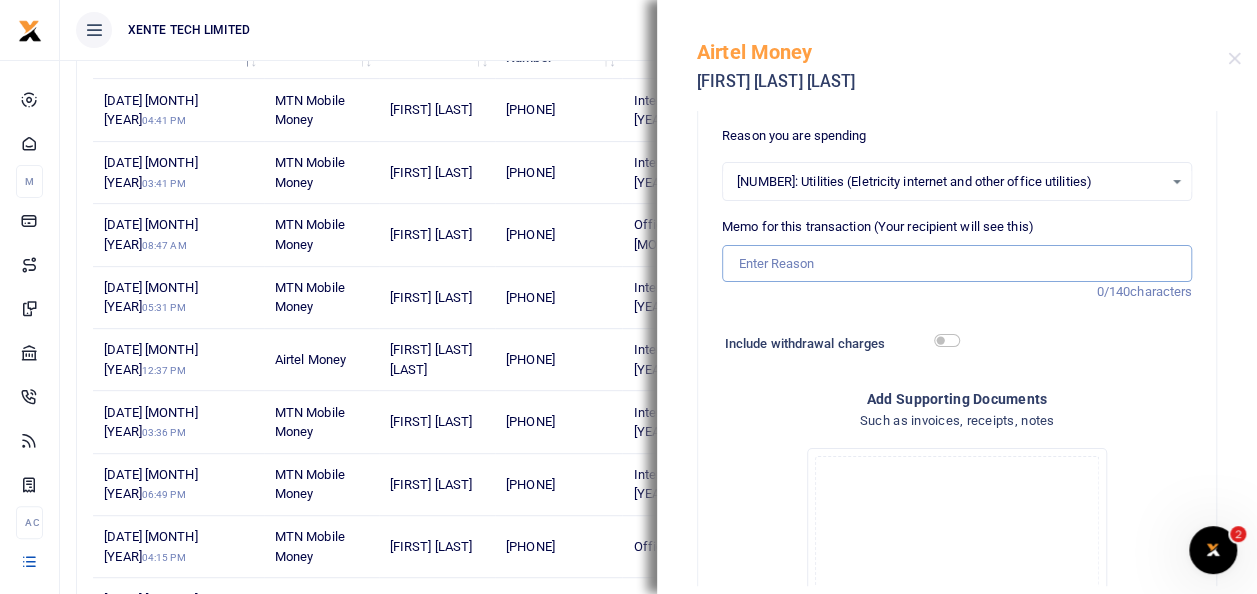 click on "Memo for this transaction (Your recipient will see this)" at bounding box center (957, 264) 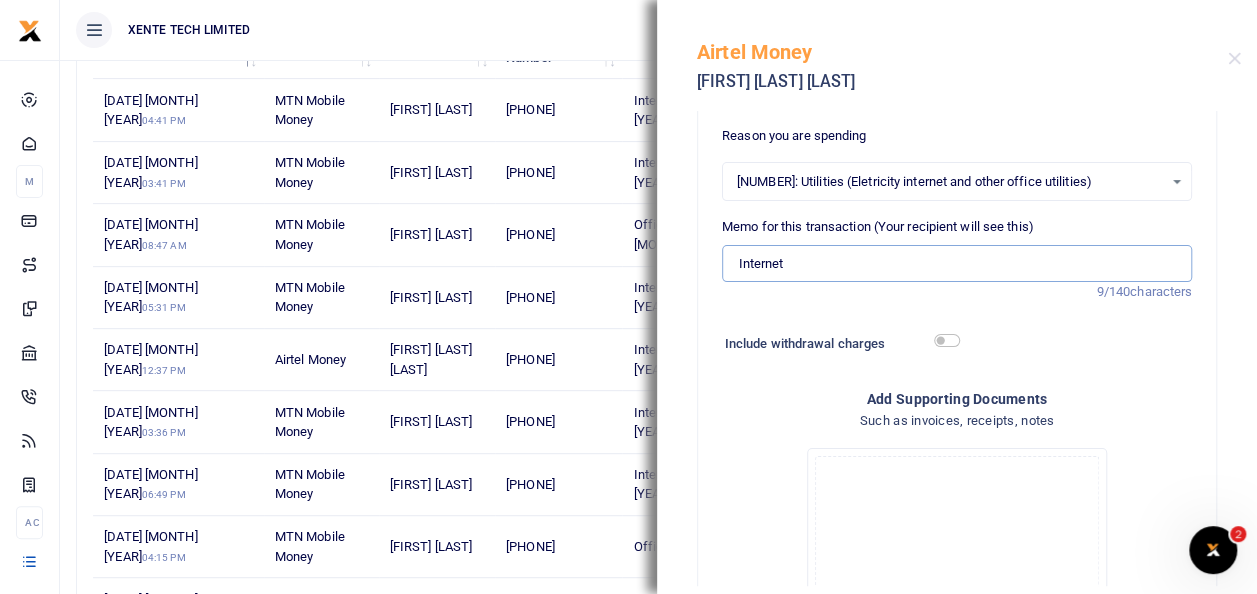 type on "Internet" 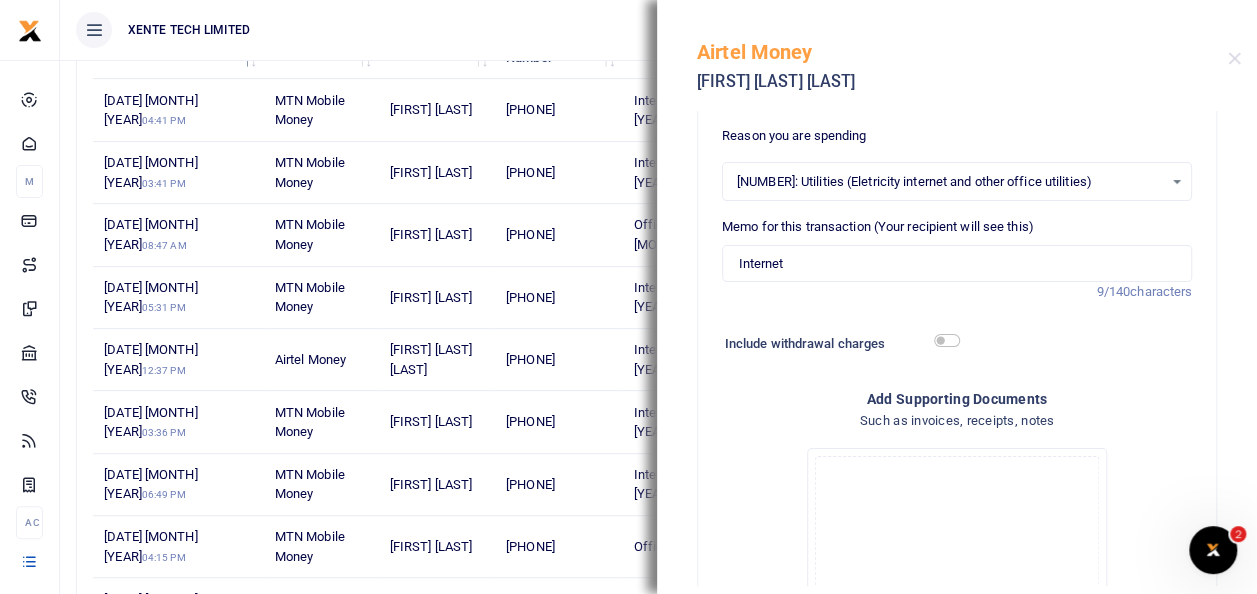 click on "XENTE TECH LIMITED" at bounding box center [418, 30] 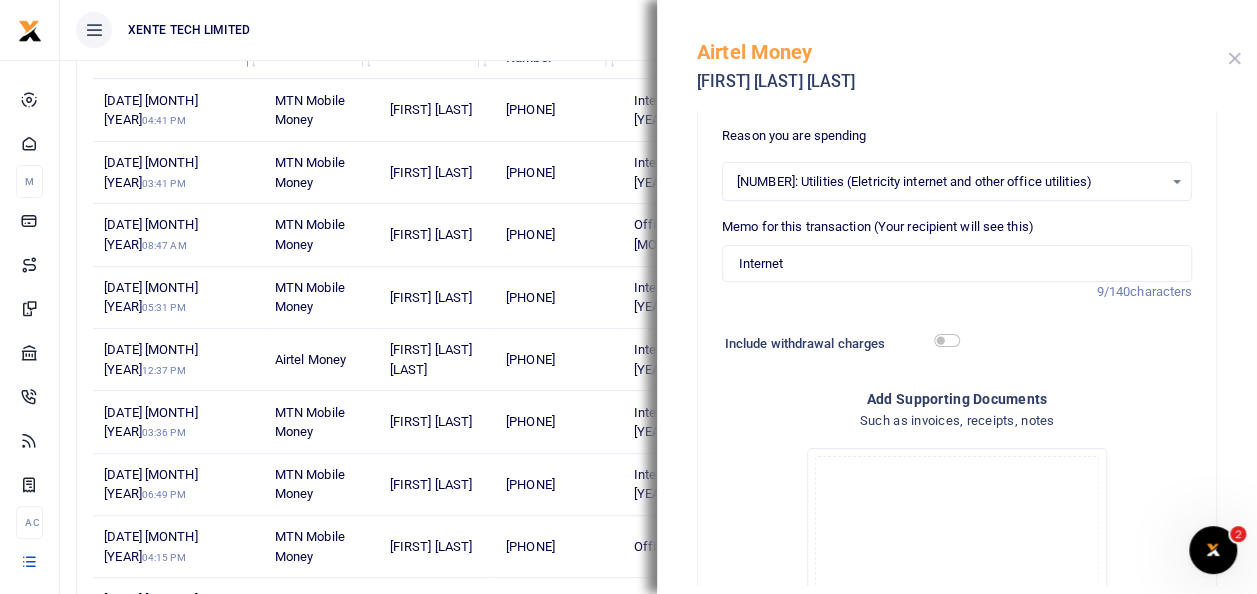 click at bounding box center (1234, 58) 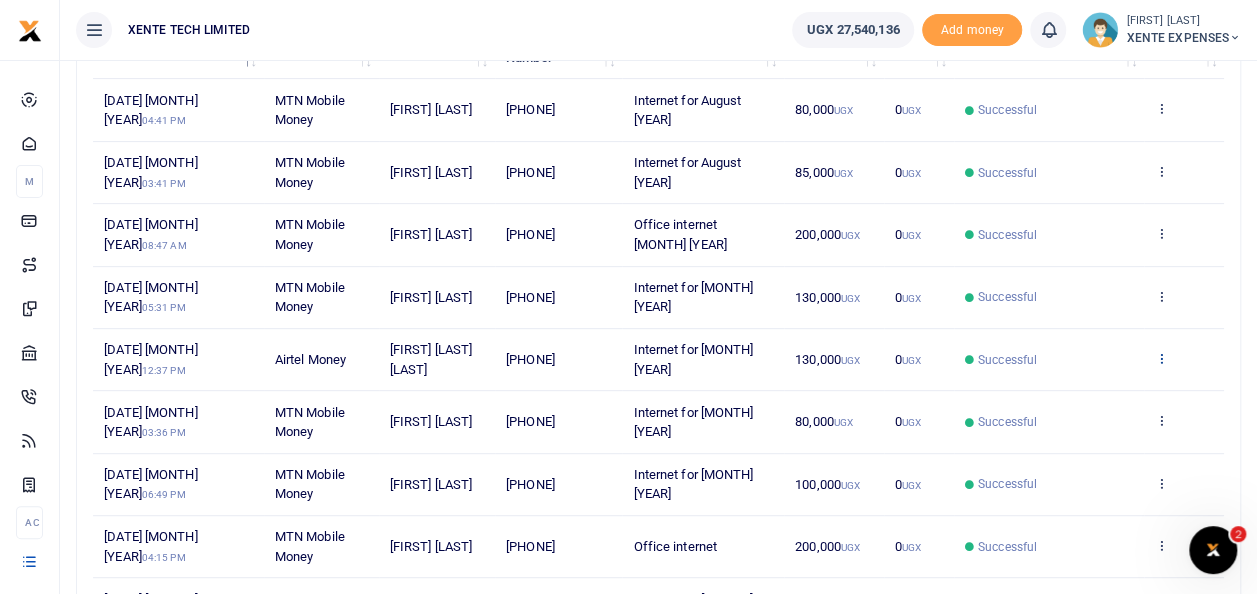 click at bounding box center [1161, 358] 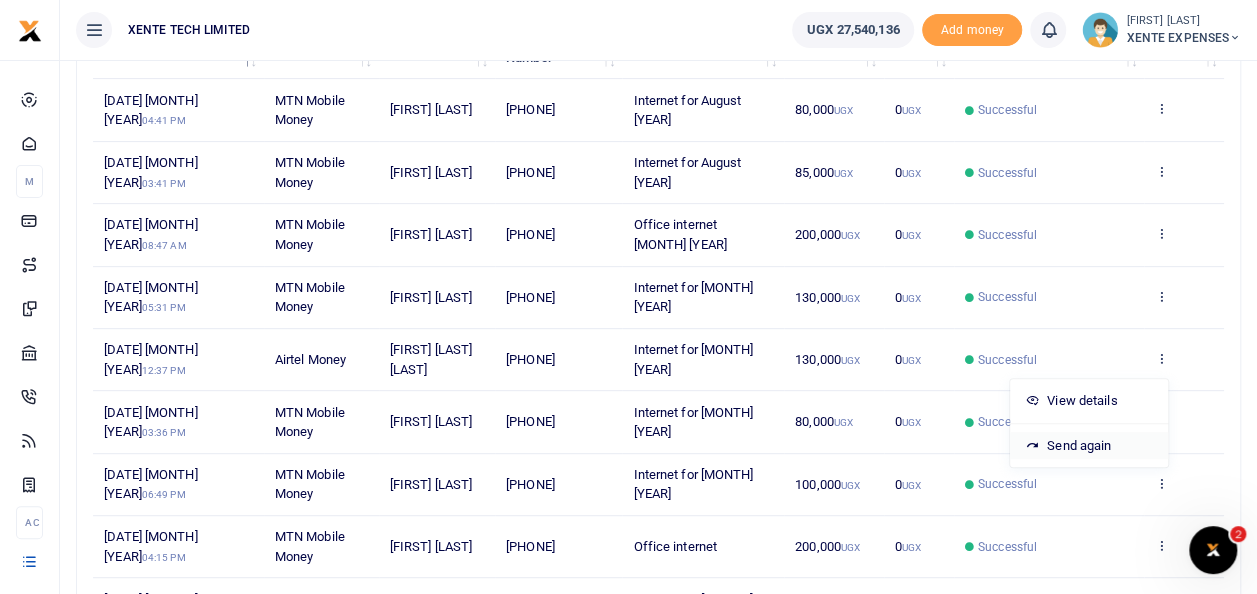 click on "Send again" at bounding box center (1089, 446) 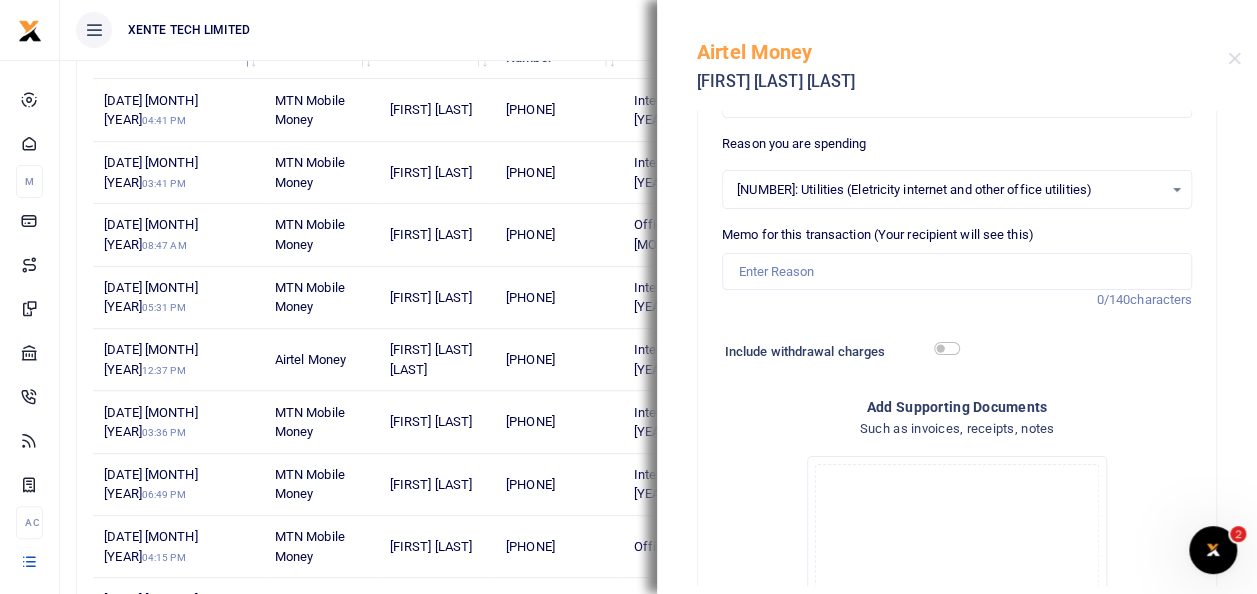 scroll, scrollTop: 254, scrollLeft: 0, axis: vertical 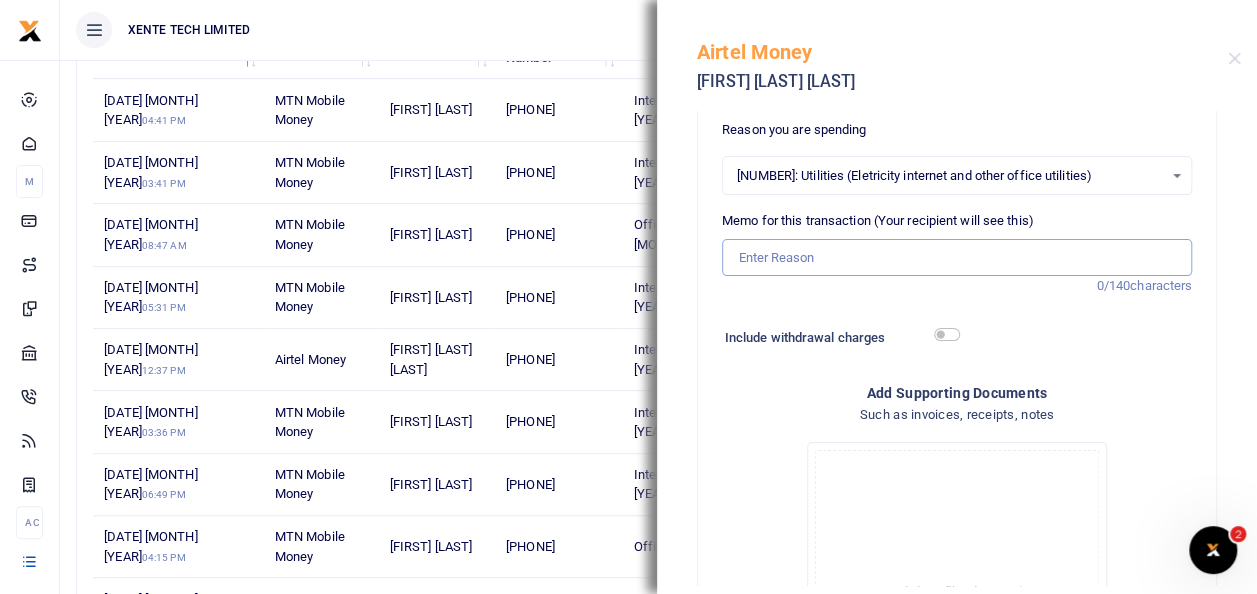 click on "Memo for this transaction (Your recipient will see this)" at bounding box center (957, 258) 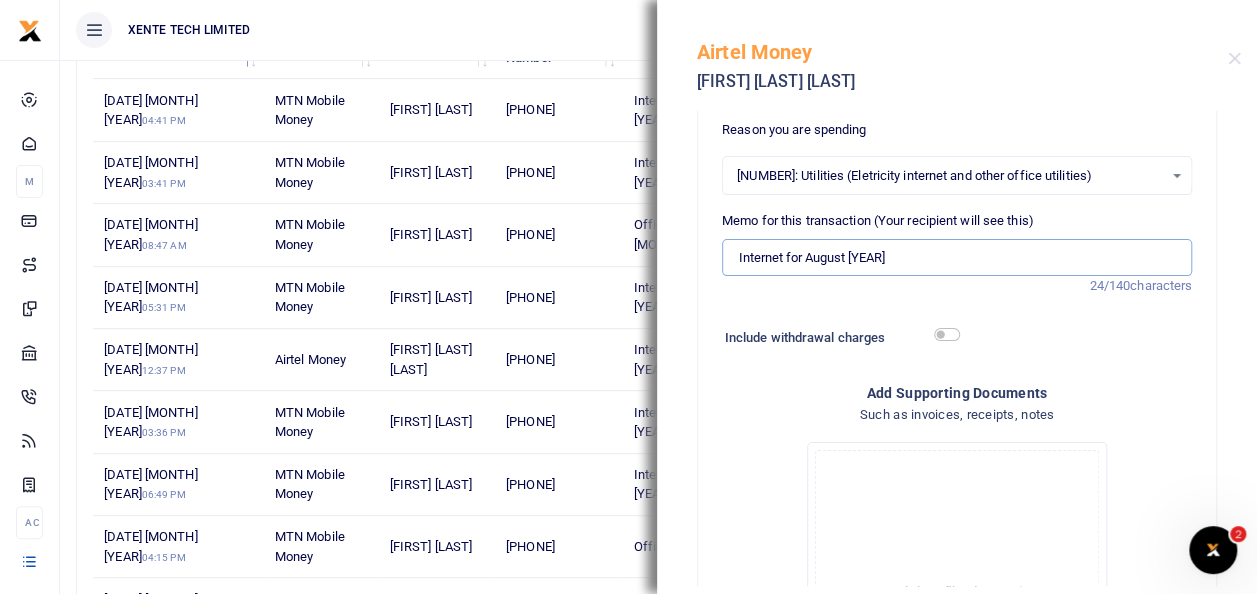 type on "Internet for August 2025" 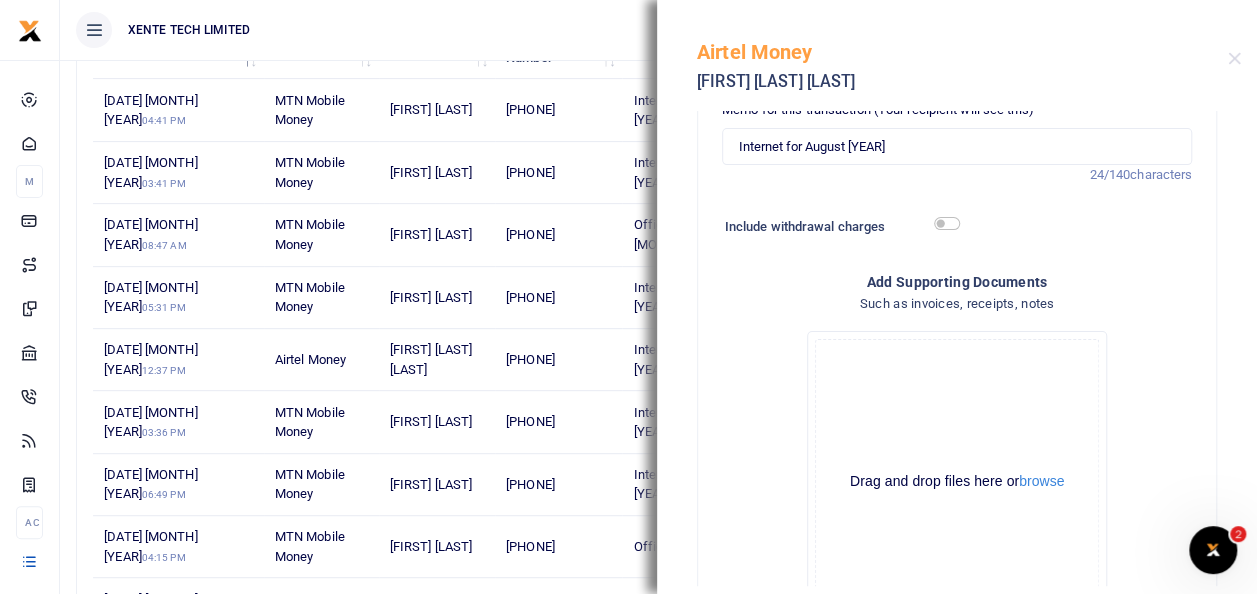scroll, scrollTop: 520, scrollLeft: 0, axis: vertical 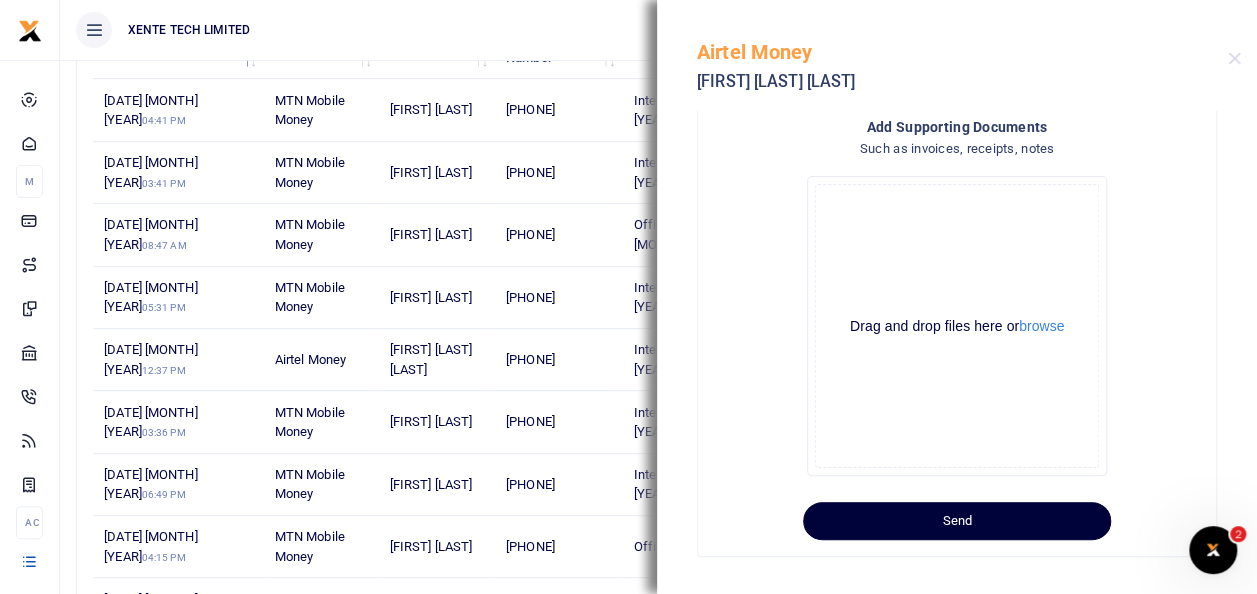 click on "Send" at bounding box center (957, 521) 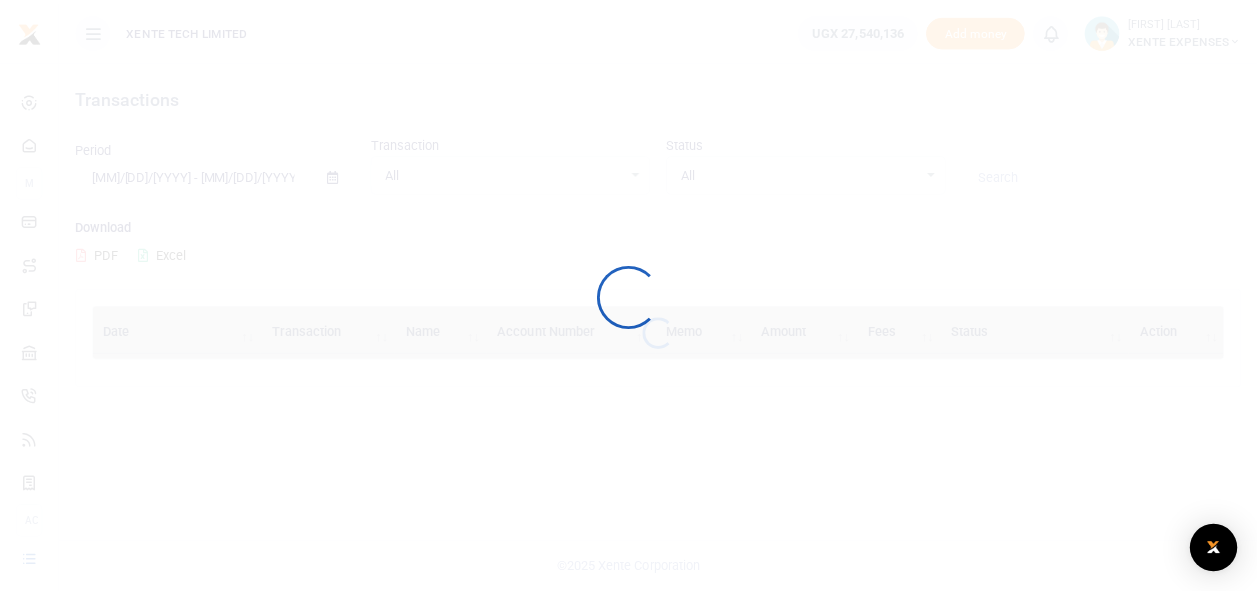scroll, scrollTop: 0, scrollLeft: 0, axis: both 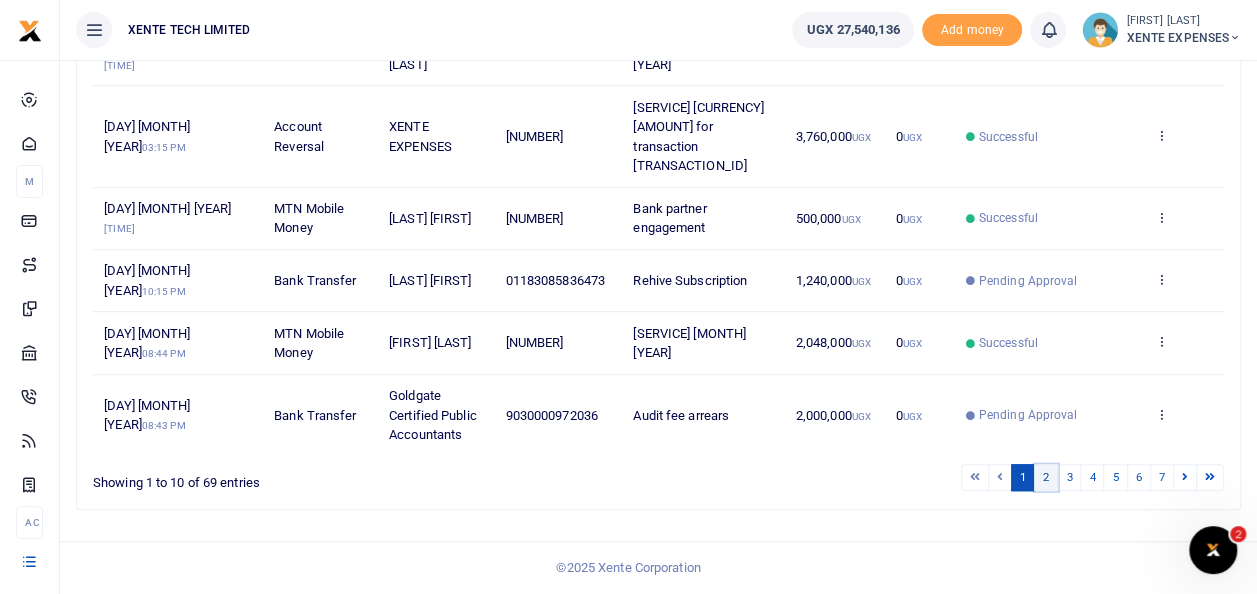 click on "2" at bounding box center (1046, 477) 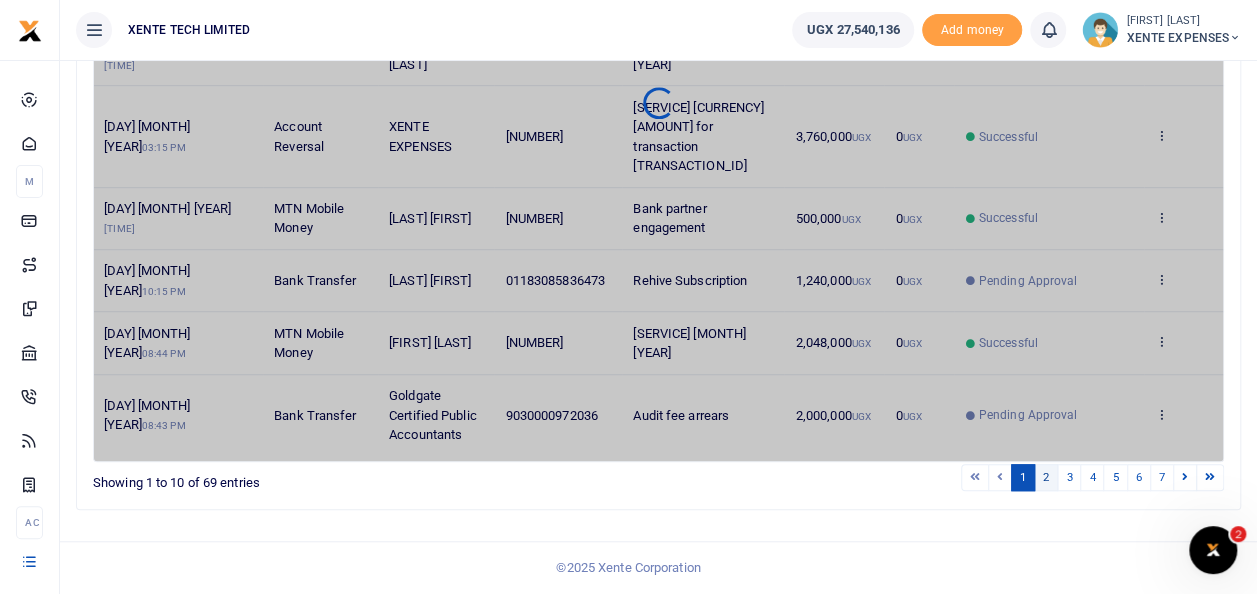 scroll, scrollTop: 573, scrollLeft: 0, axis: vertical 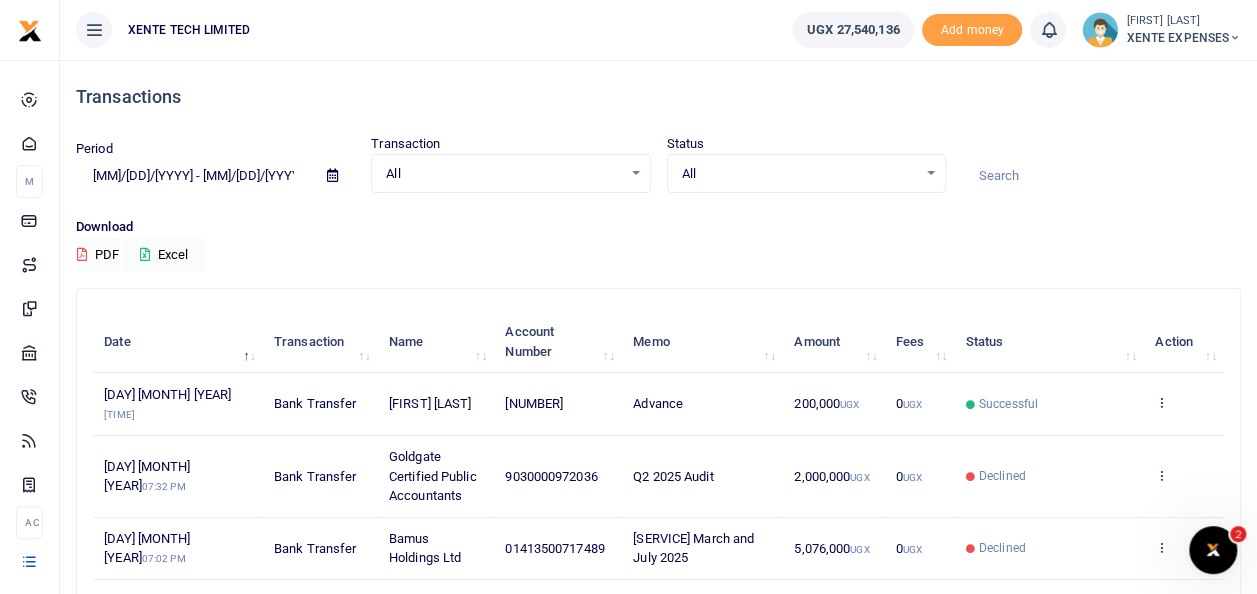 click at bounding box center [332, 175] 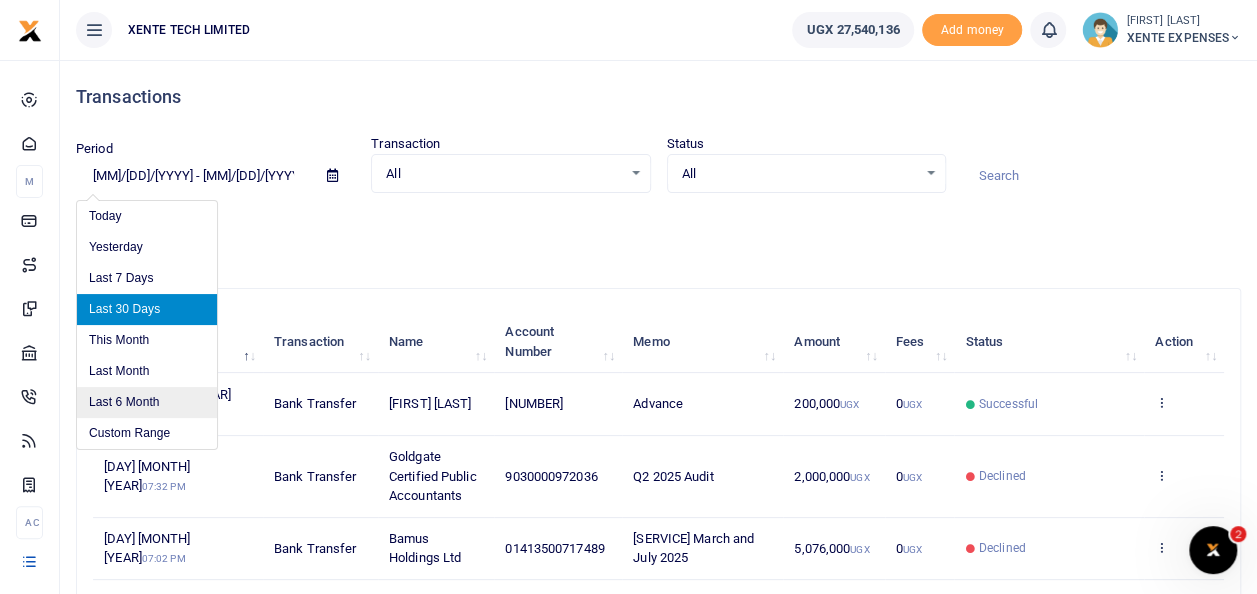 click on "Last 6 Month" at bounding box center [147, 402] 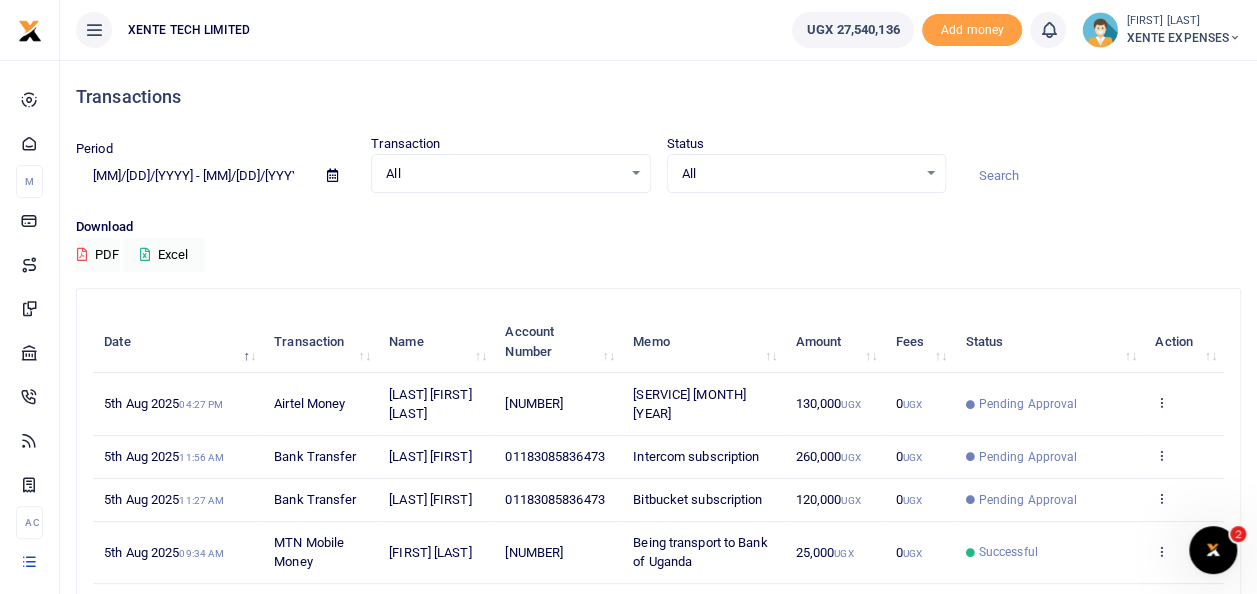 click at bounding box center (1101, 176) 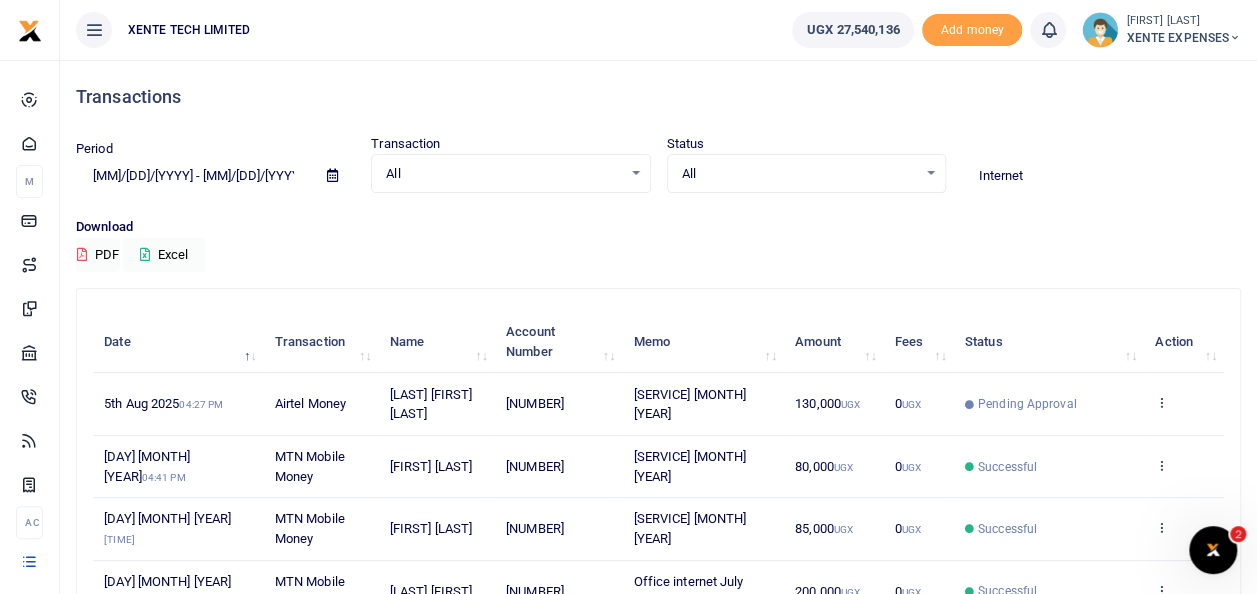 click on "Internet" at bounding box center [1101, 176] 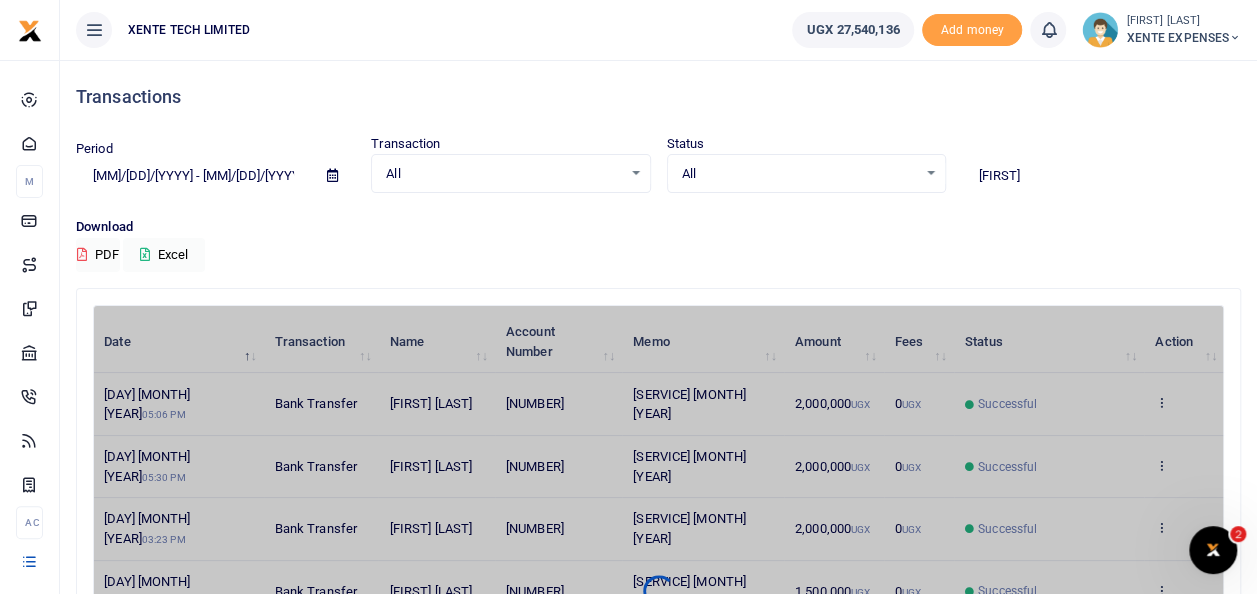 type on "J" 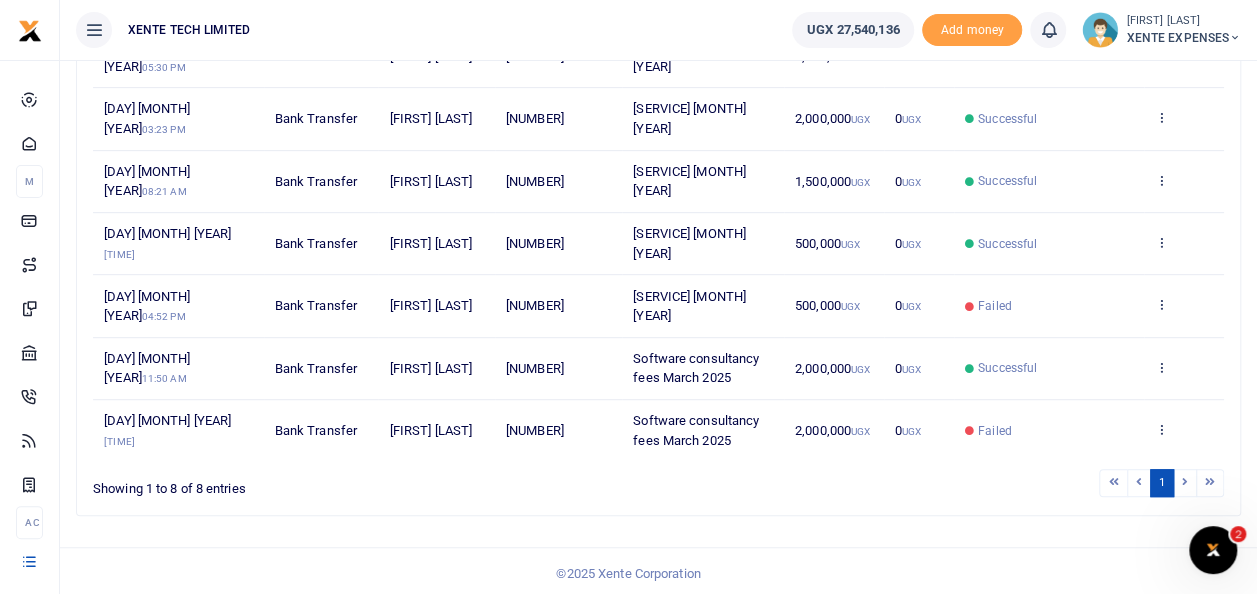 scroll, scrollTop: 0, scrollLeft: 0, axis: both 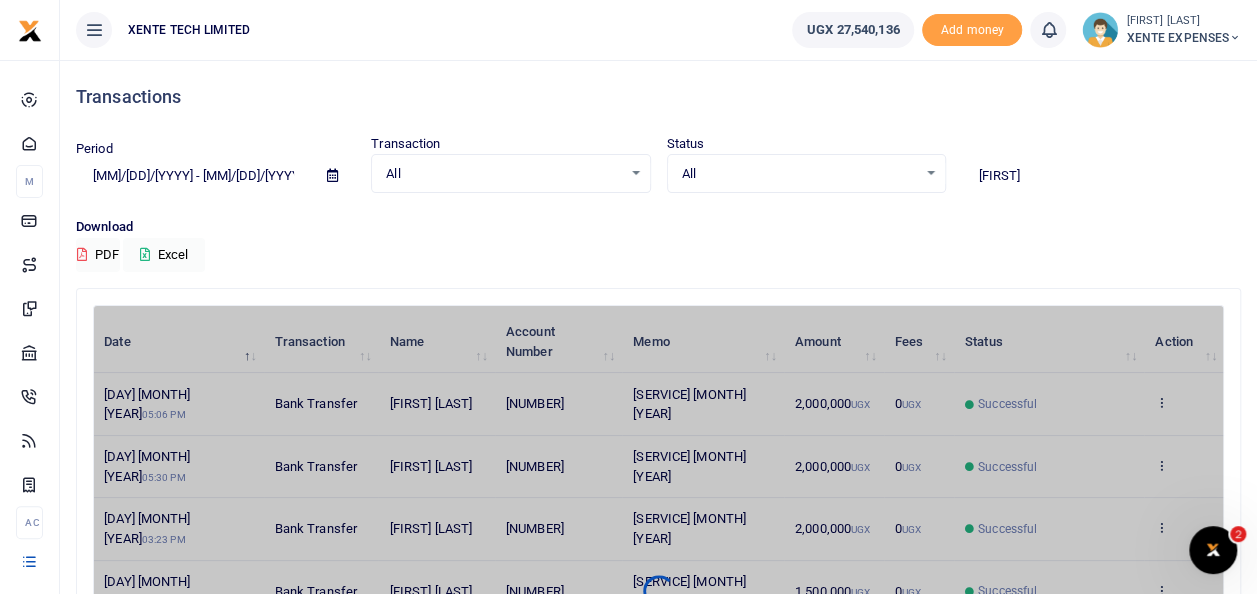 type on "J" 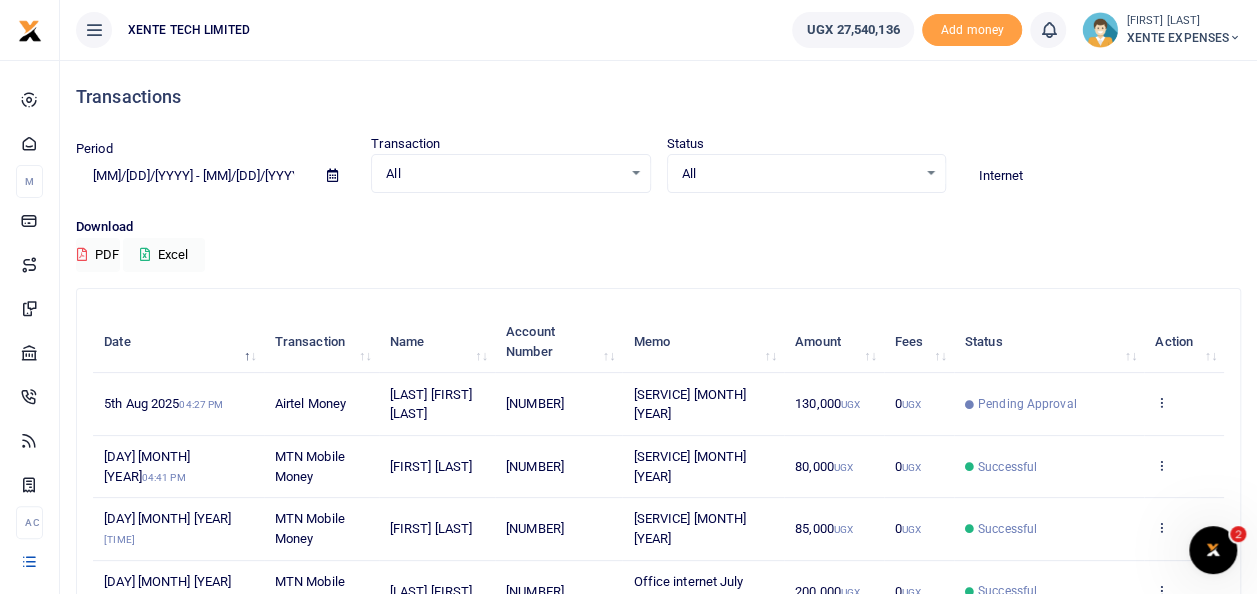 type on "Internet" 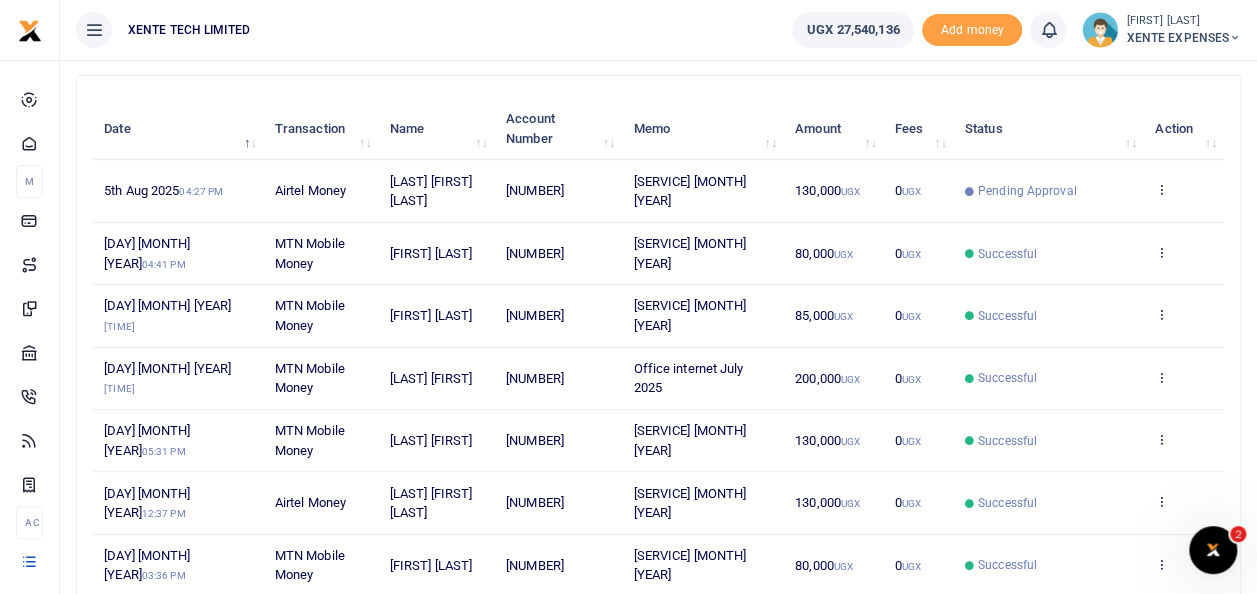 scroll, scrollTop: 214, scrollLeft: 0, axis: vertical 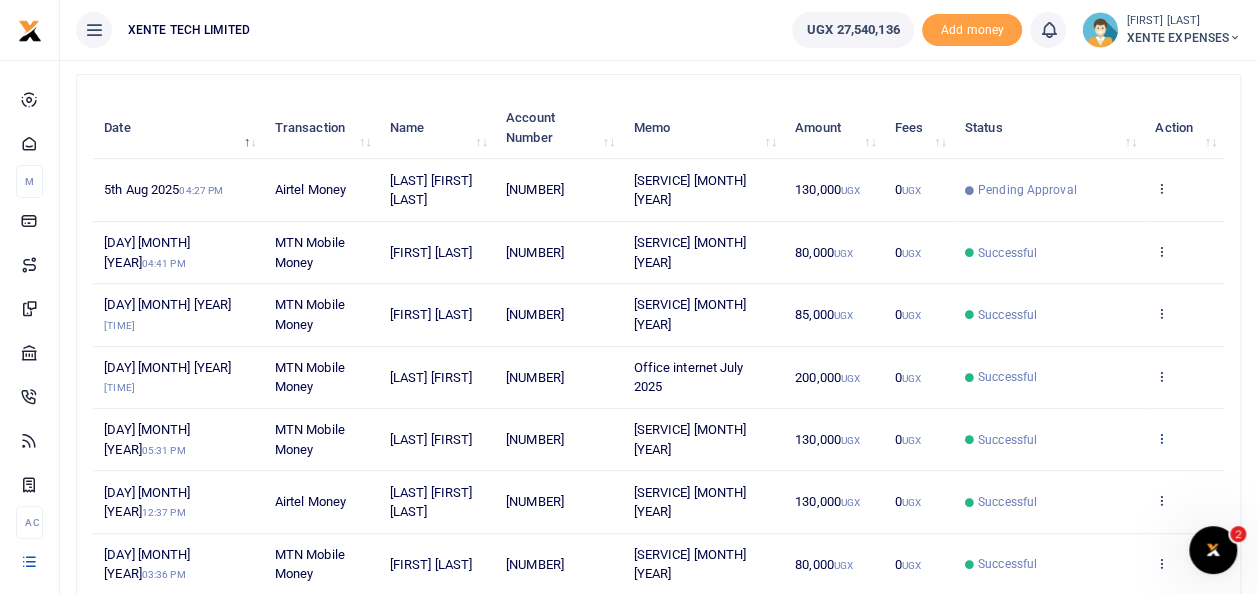 click at bounding box center (1161, 438) 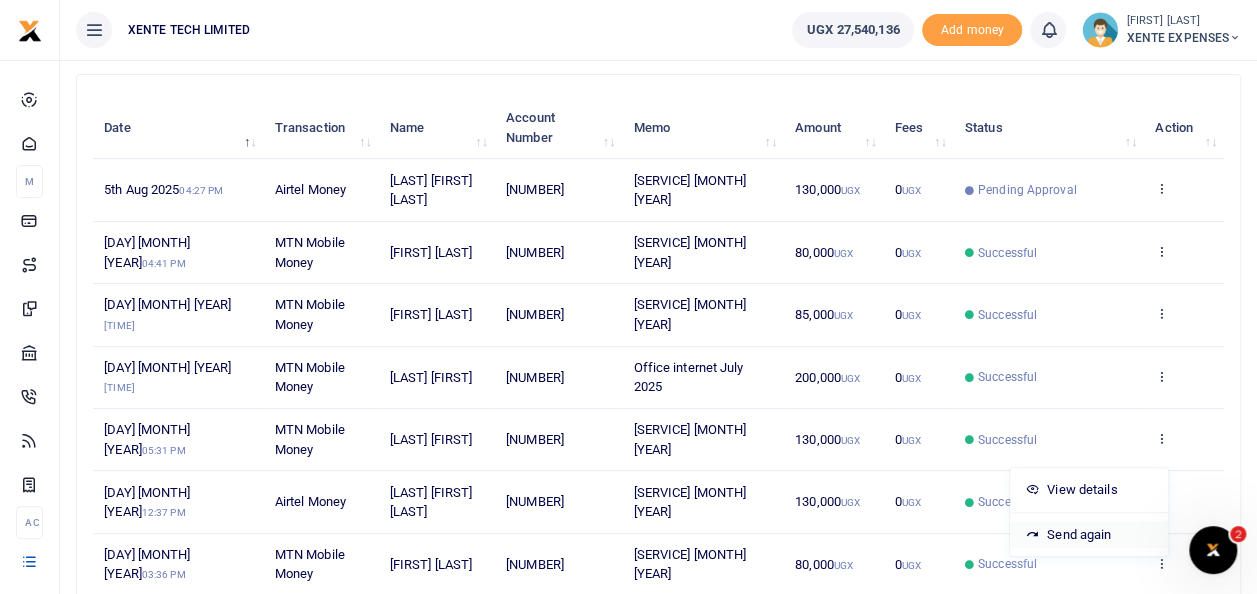 click on "Send again" at bounding box center [1089, 535] 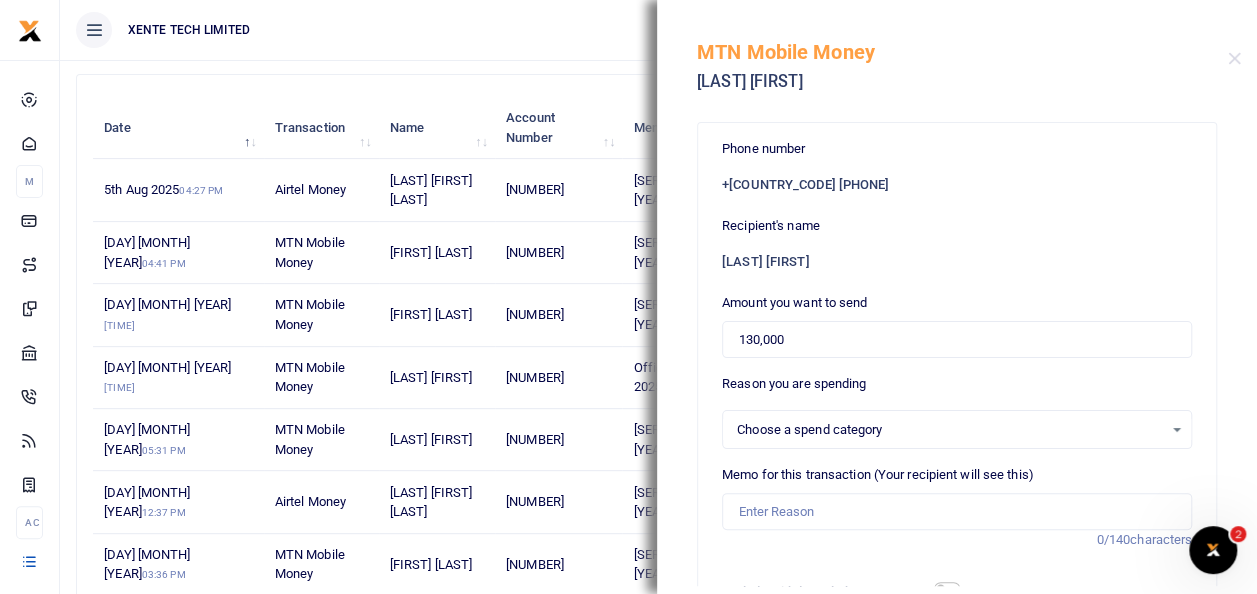 select on "12" 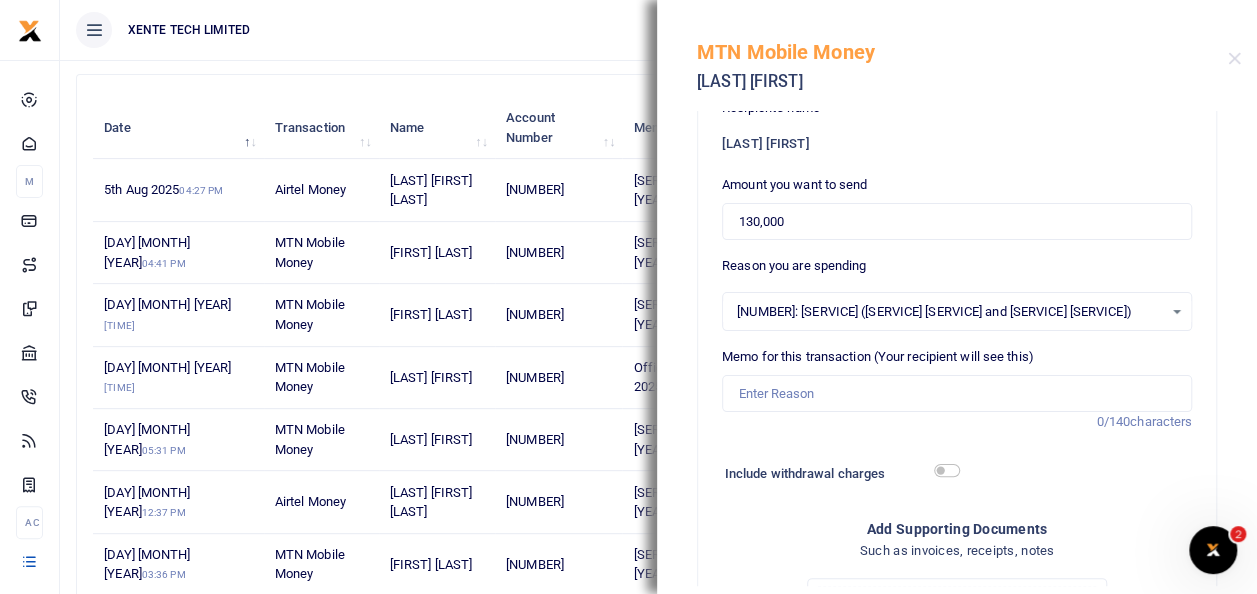 scroll, scrollTop: 121, scrollLeft: 0, axis: vertical 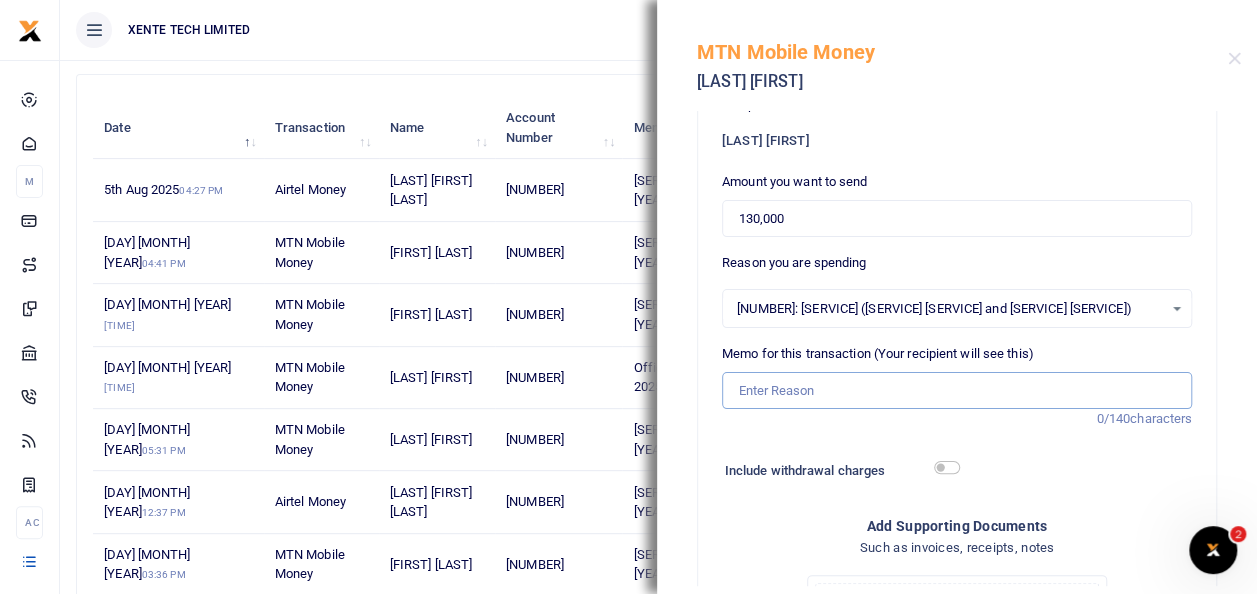 click on "Memo for this transaction (Your recipient will see this)" at bounding box center [957, 391] 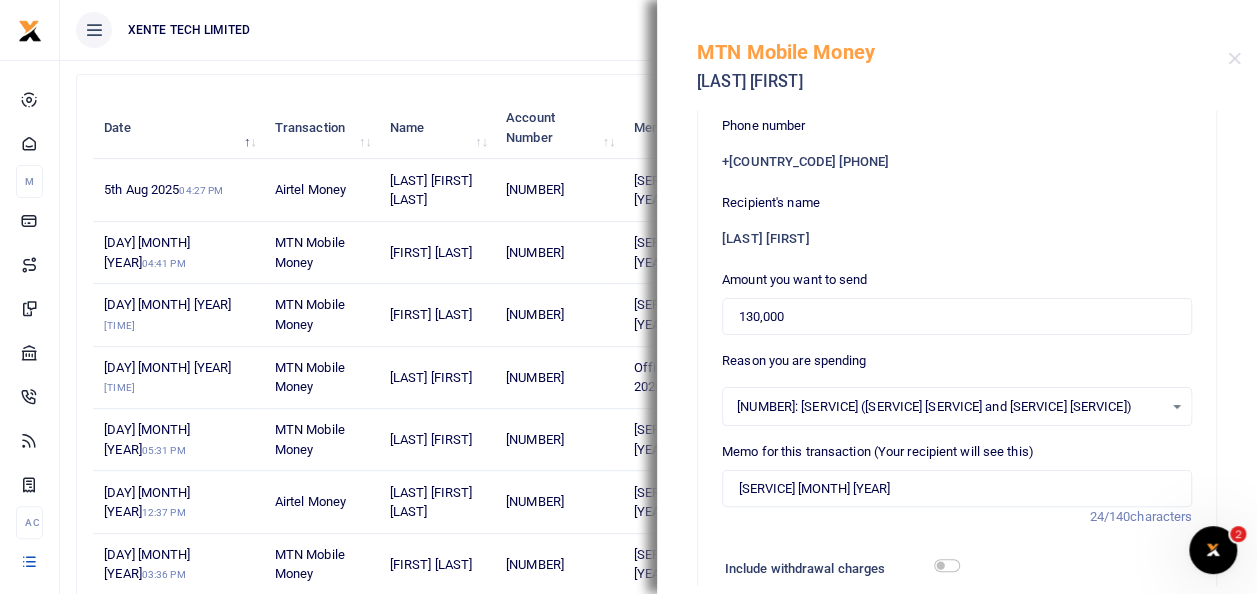 scroll, scrollTop: 0, scrollLeft: 0, axis: both 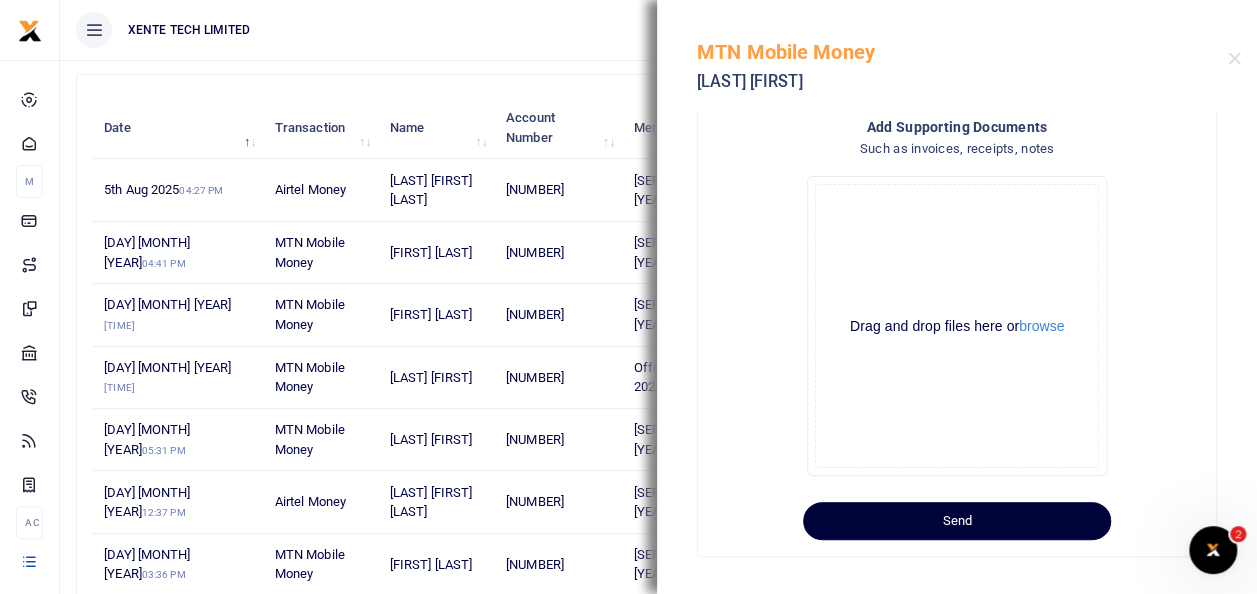 click on "Send" at bounding box center (957, 521) 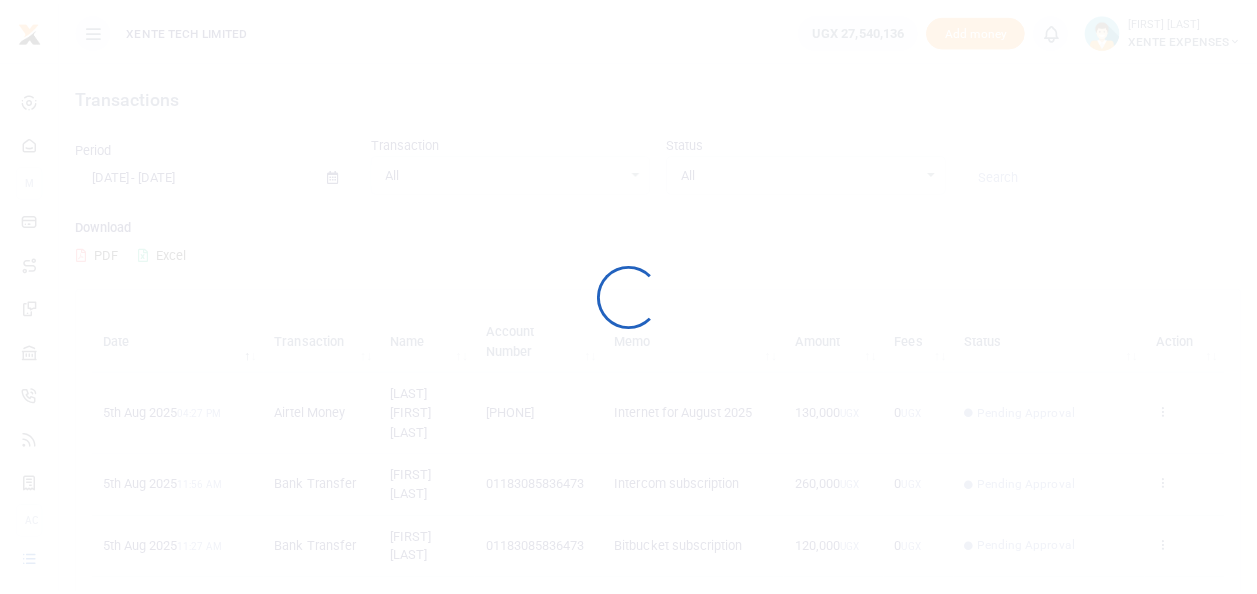 scroll, scrollTop: 0, scrollLeft: 0, axis: both 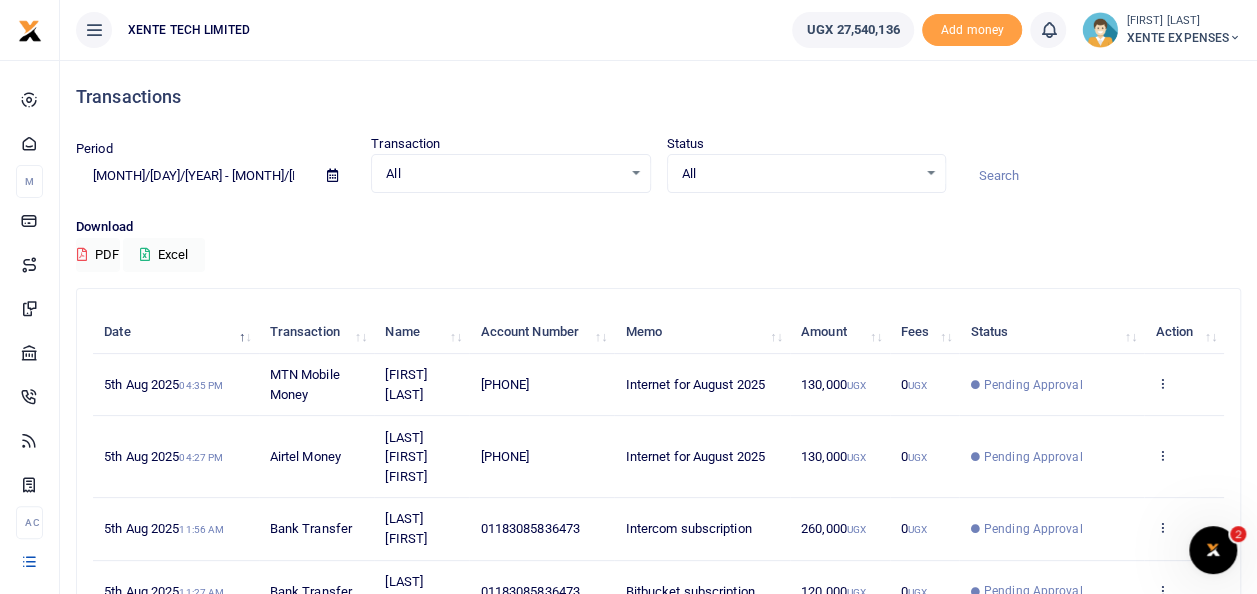 click at bounding box center [332, 175] 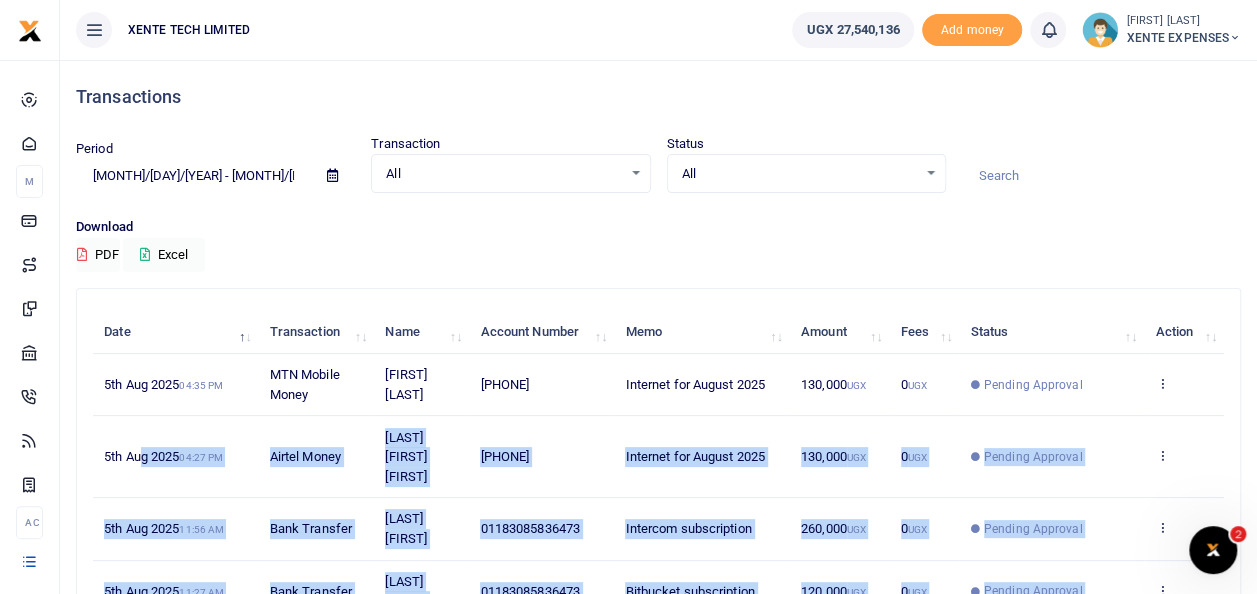 scroll, scrollTop: 369, scrollLeft: 0, axis: vertical 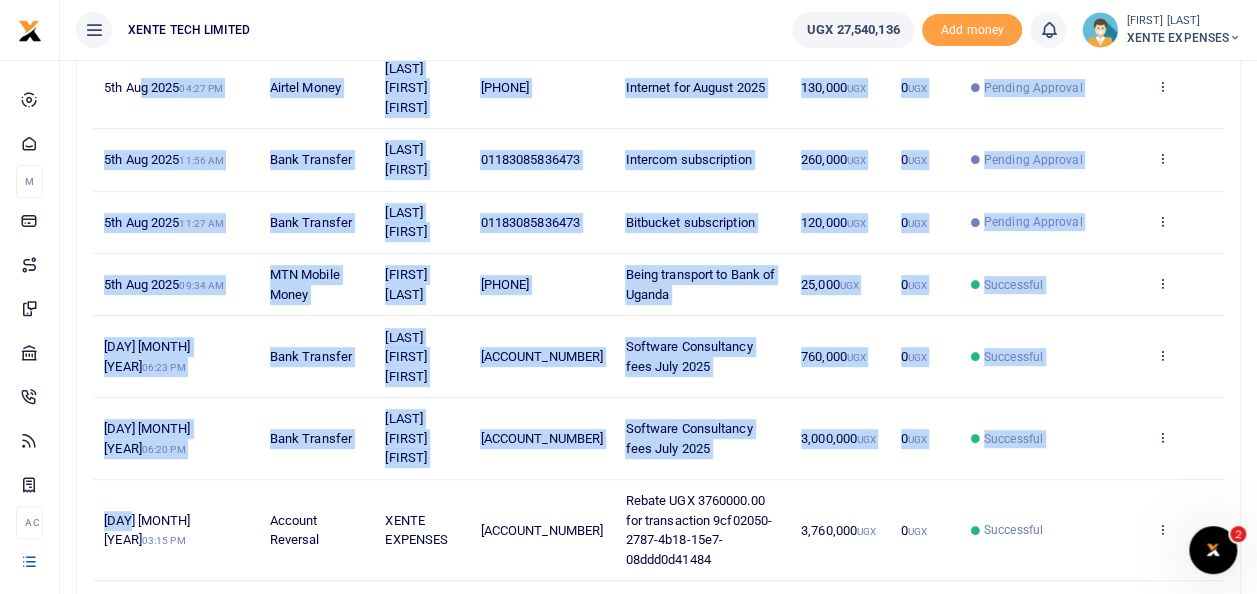 drag, startPoint x: 140, startPoint y: 497, endPoint x: 131, endPoint y: 645, distance: 148.27339 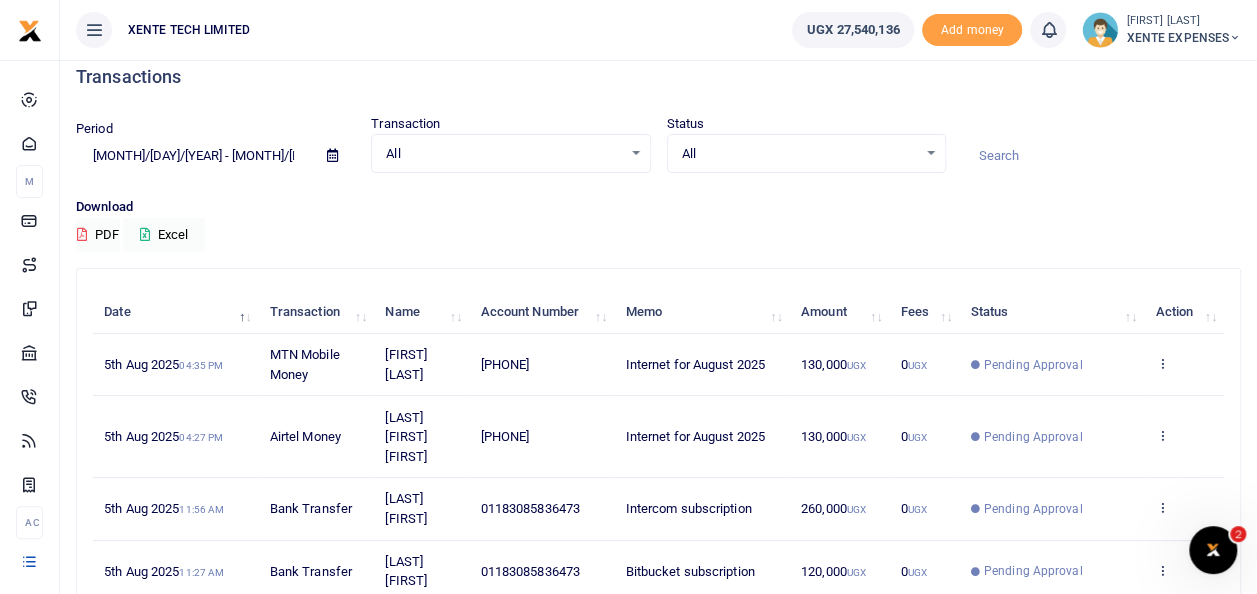 scroll, scrollTop: 0, scrollLeft: 0, axis: both 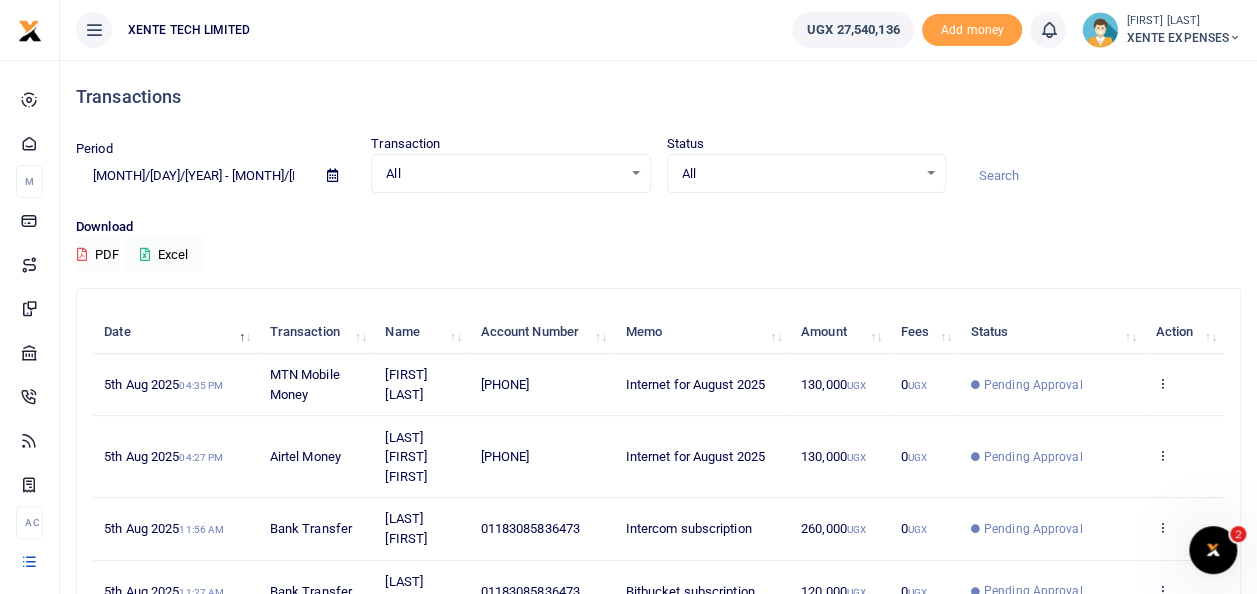 click at bounding box center (332, 175) 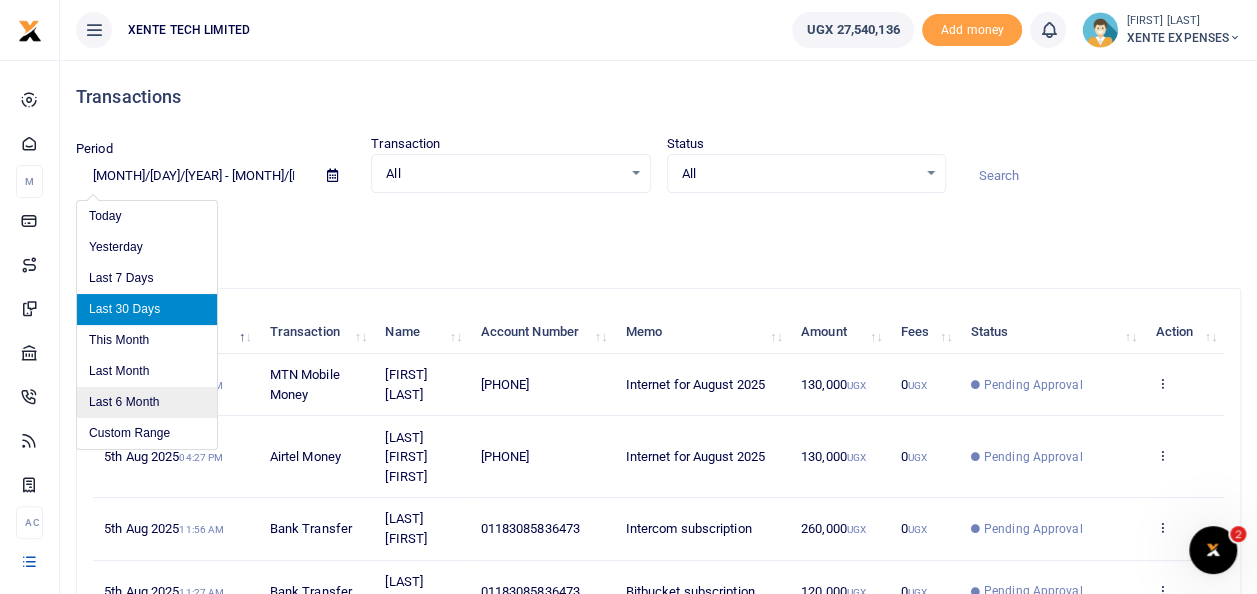 click on "Last 6 Month" at bounding box center [147, 402] 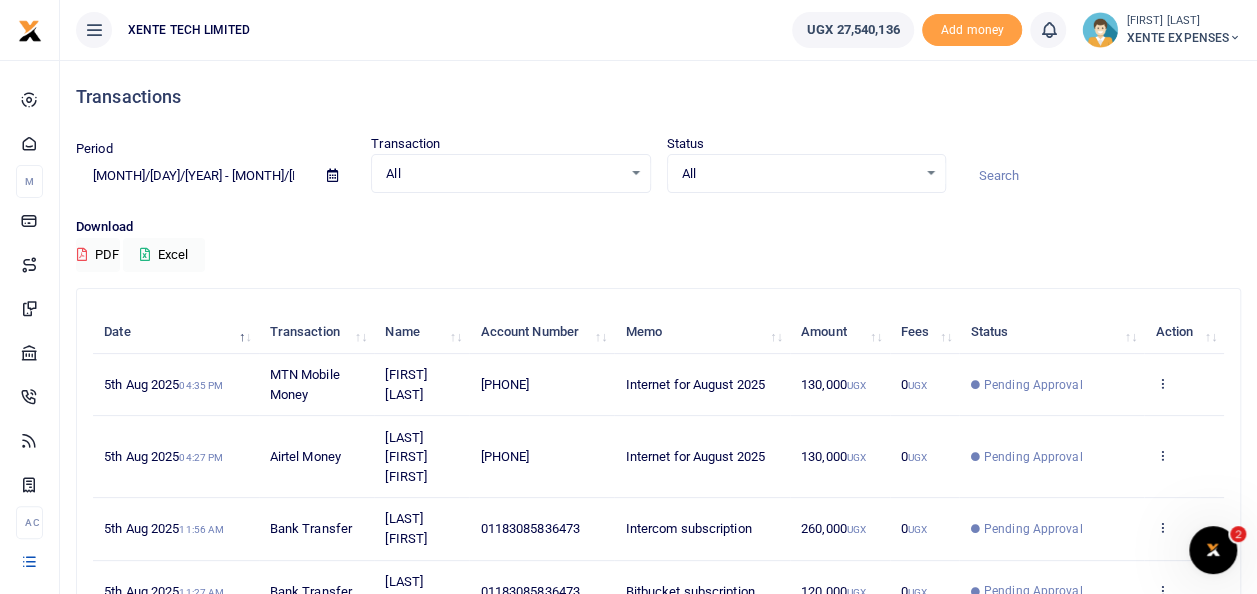 click at bounding box center [1101, 176] 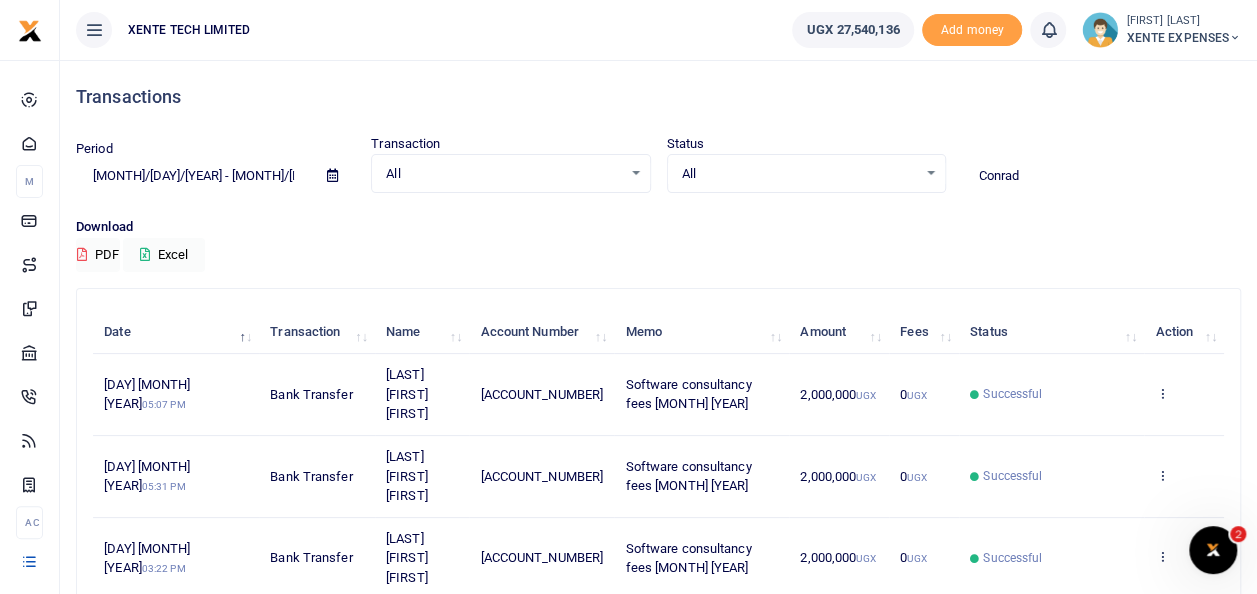 type on "Conrad" 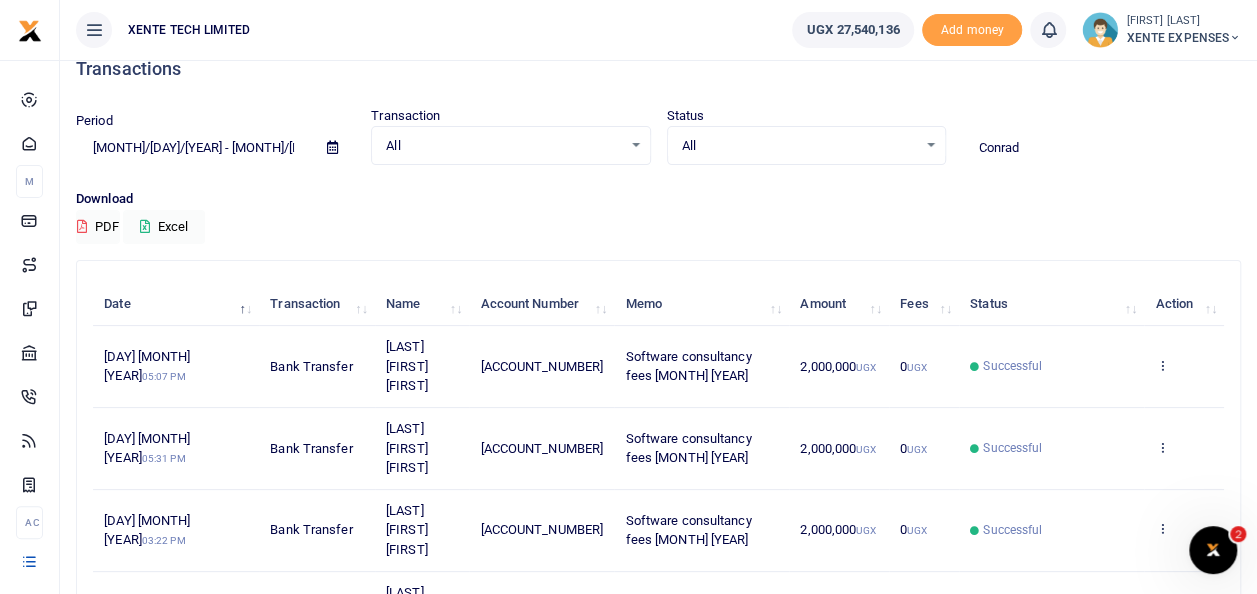 scroll, scrollTop: 0, scrollLeft: 0, axis: both 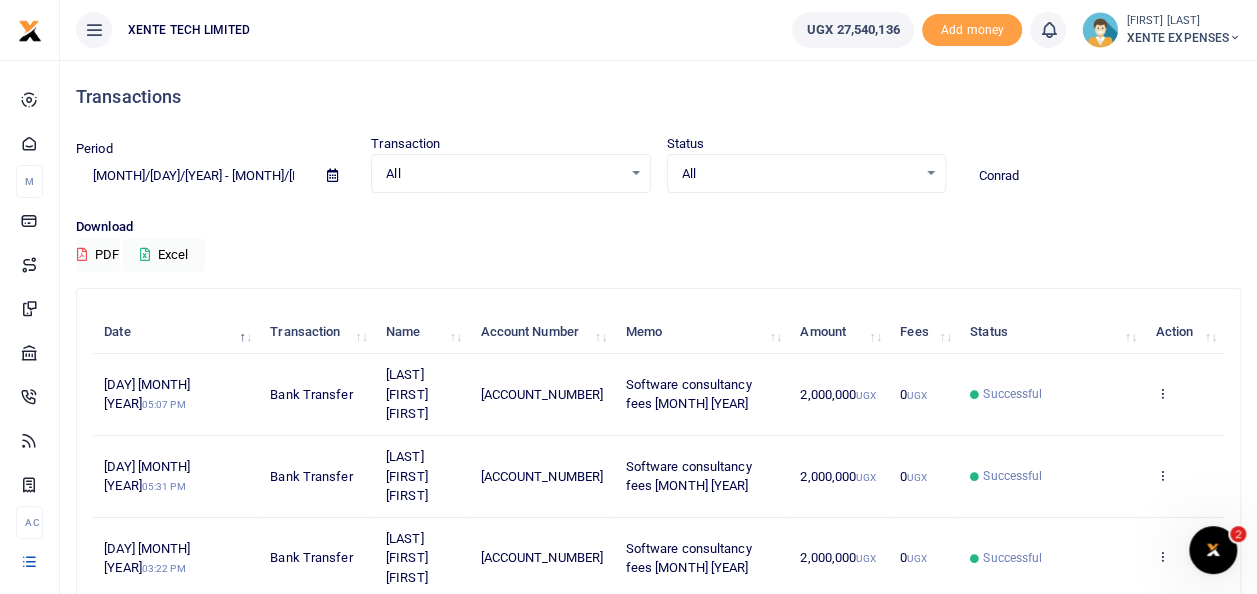 drag, startPoint x: 1034, startPoint y: 186, endPoint x: 924, endPoint y: 181, distance: 110.11358 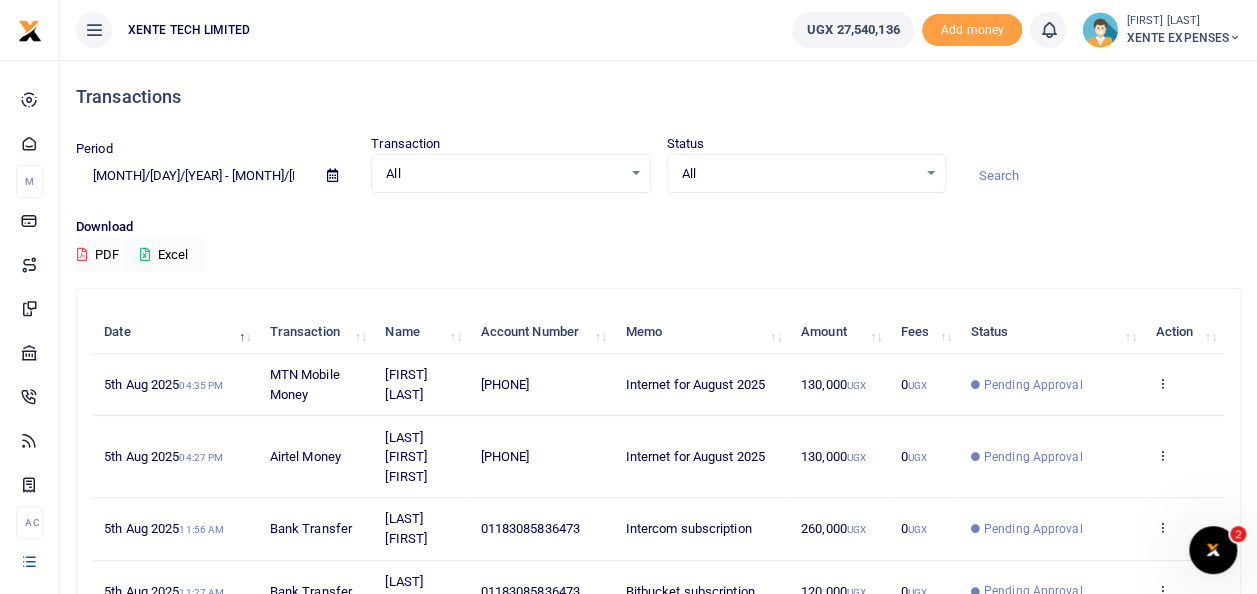 click at bounding box center (332, 175) 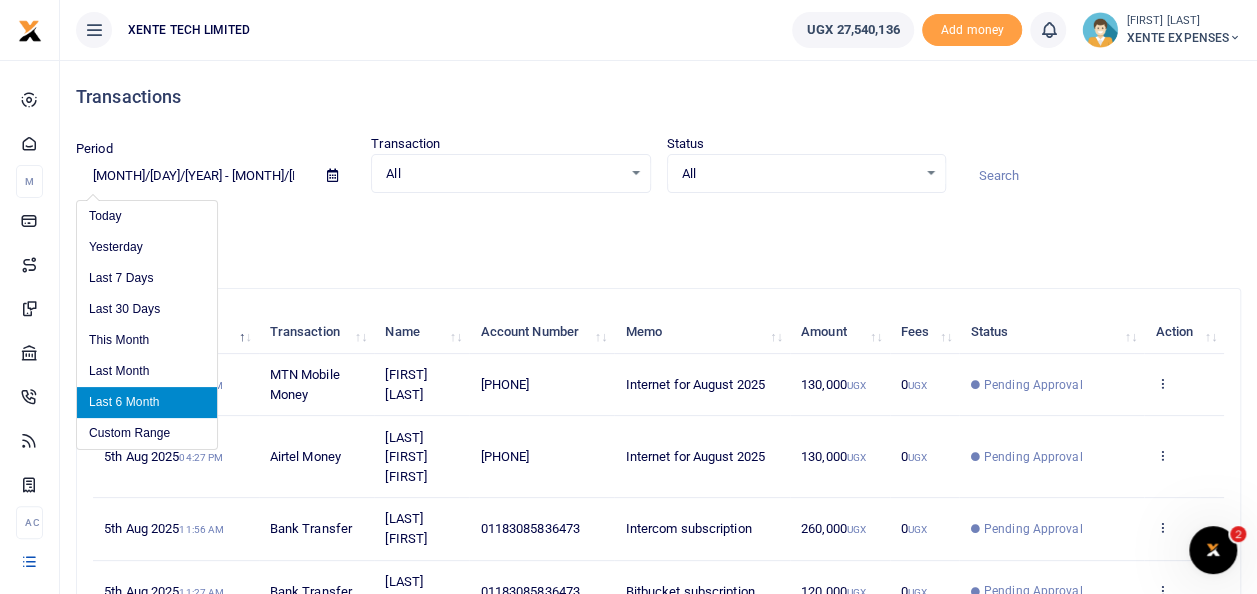 click on "Last 6 Month" at bounding box center (147, 402) 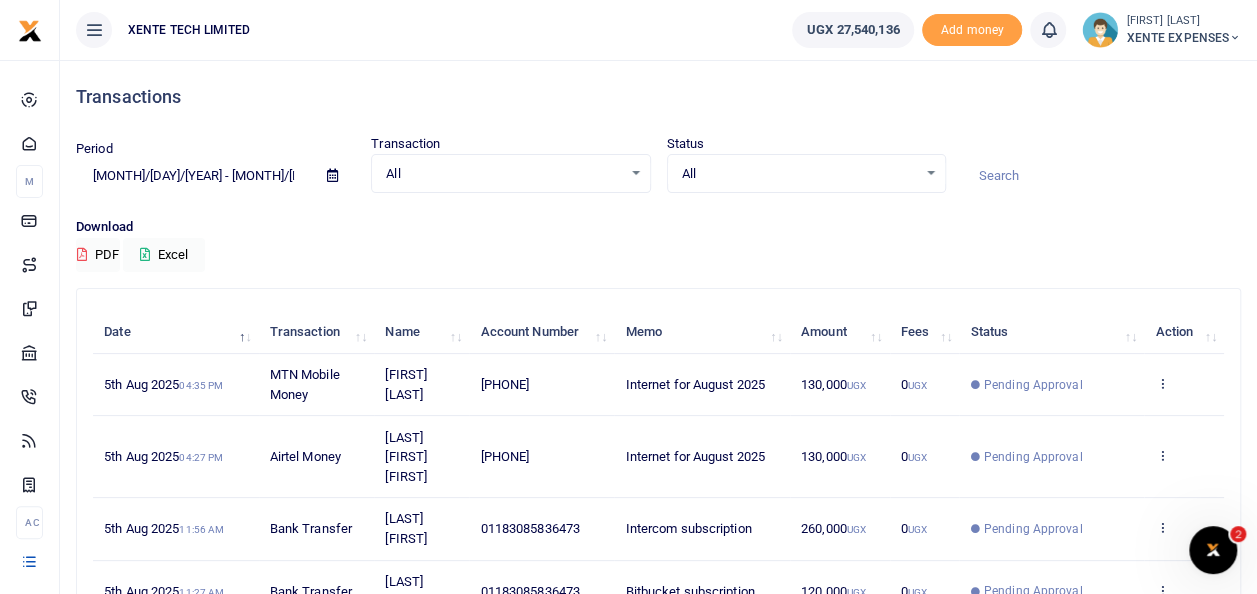 click at bounding box center [1101, 176] 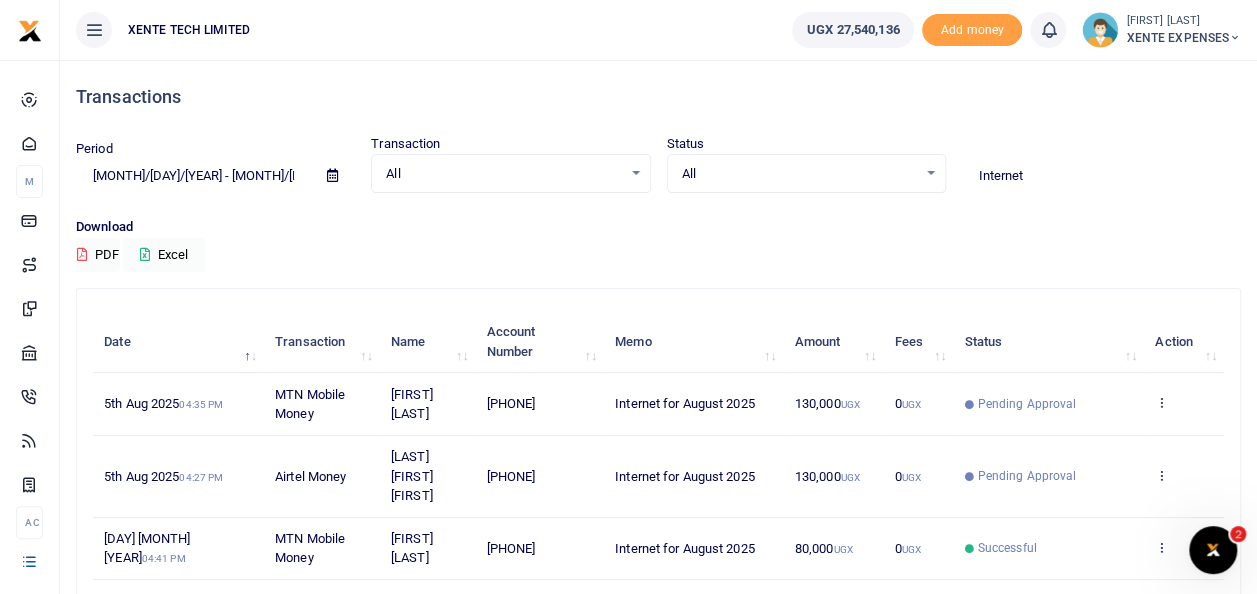 type on "Internet" 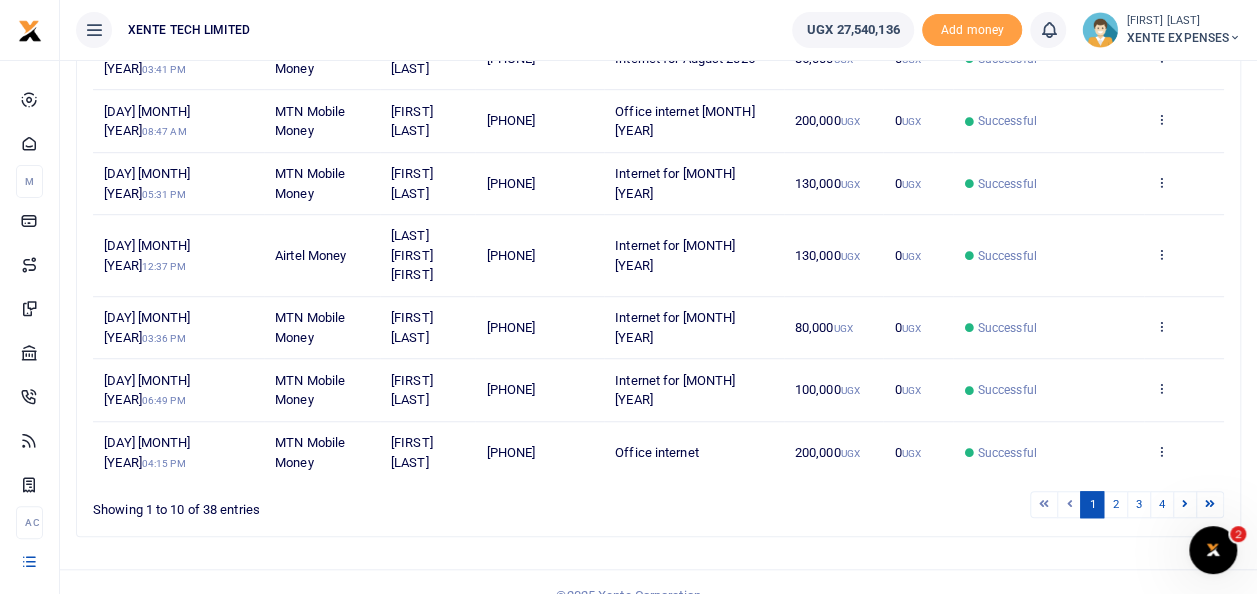 scroll, scrollTop: 556, scrollLeft: 0, axis: vertical 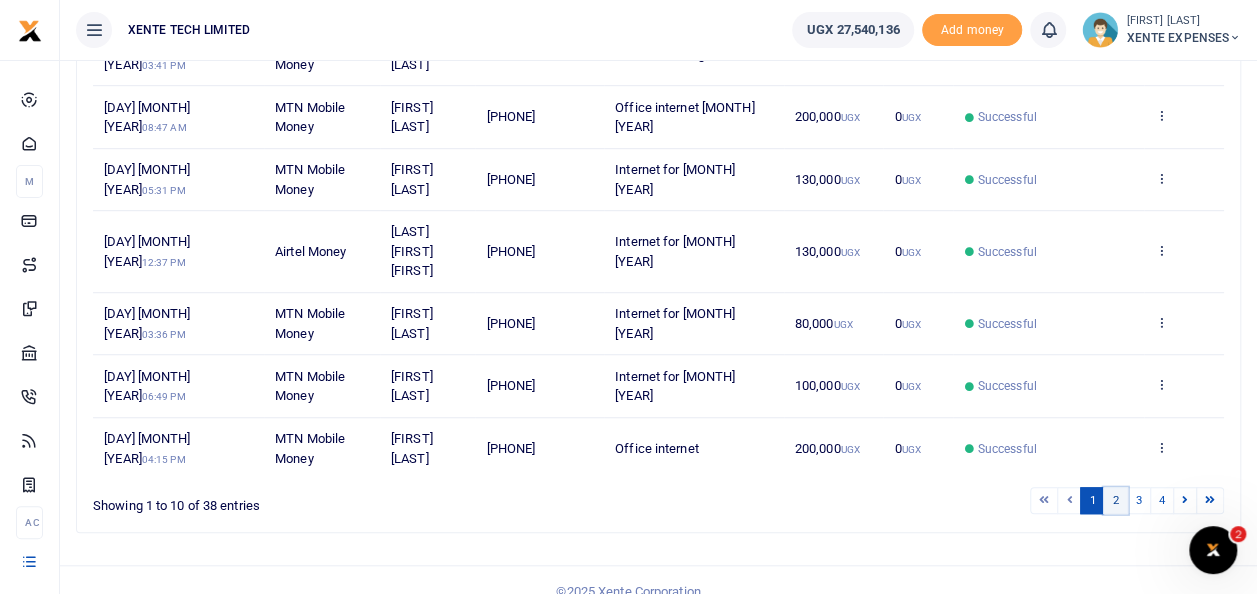 click on "2" at bounding box center (1115, 500) 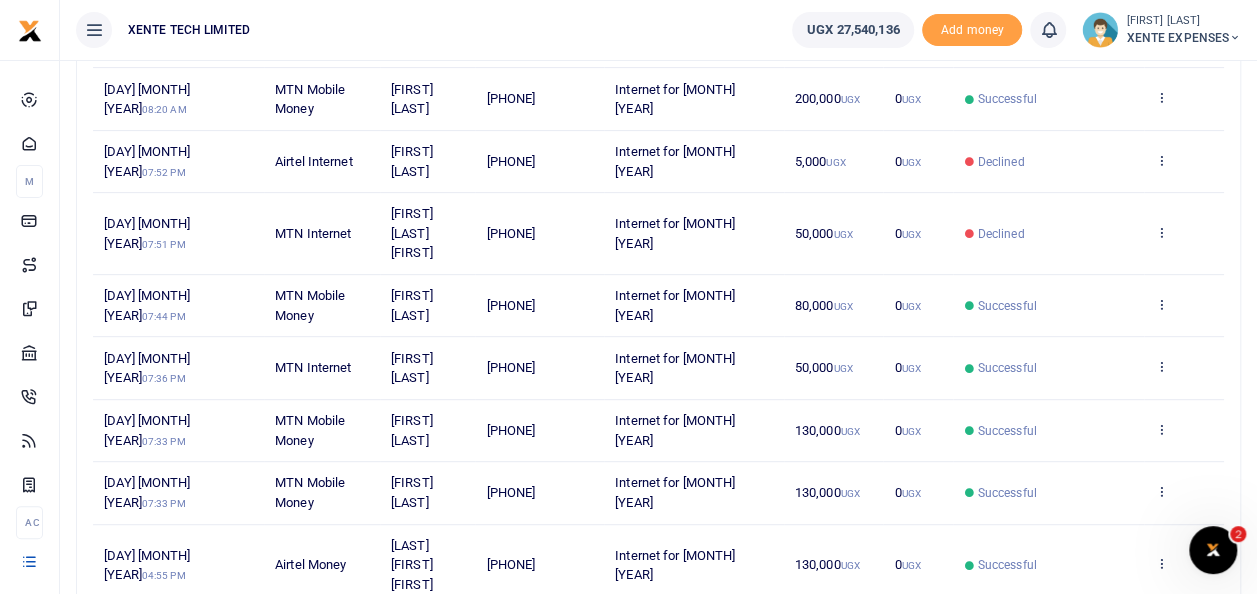scroll, scrollTop: 306, scrollLeft: 0, axis: vertical 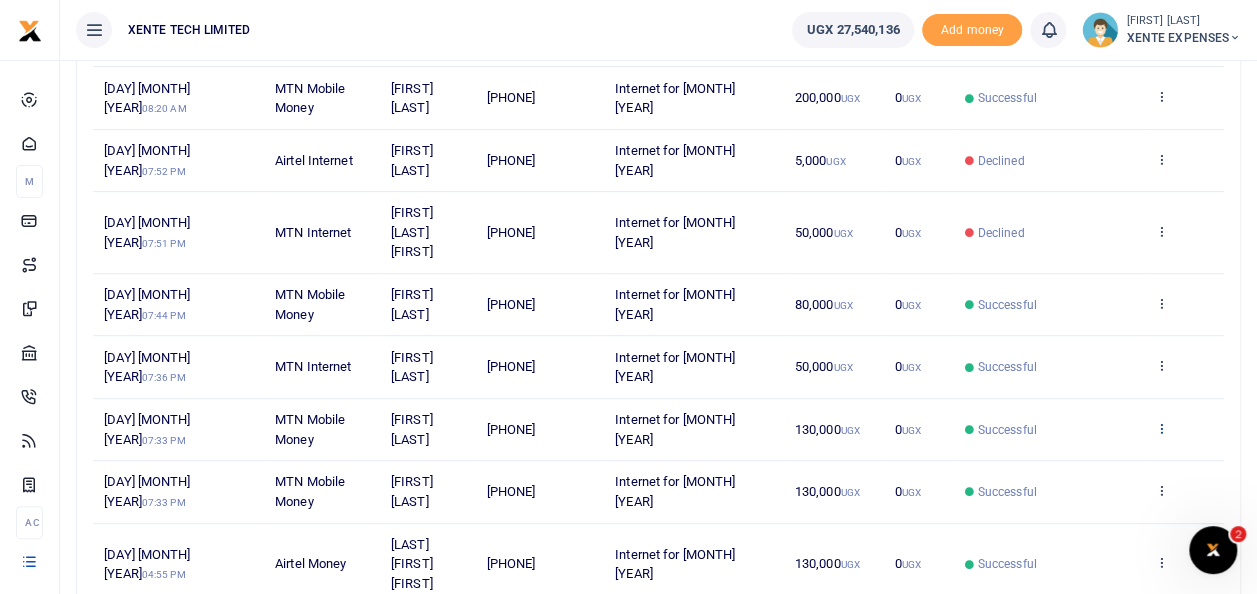 click at bounding box center [1161, 428] 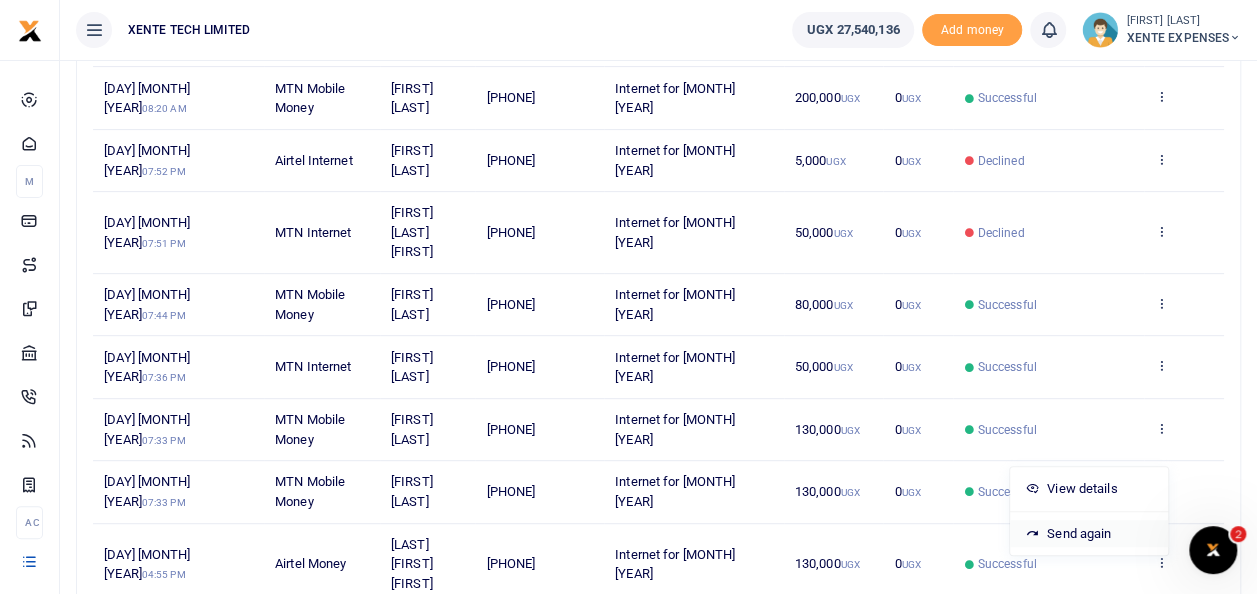 click on "Send again" at bounding box center (1089, 534) 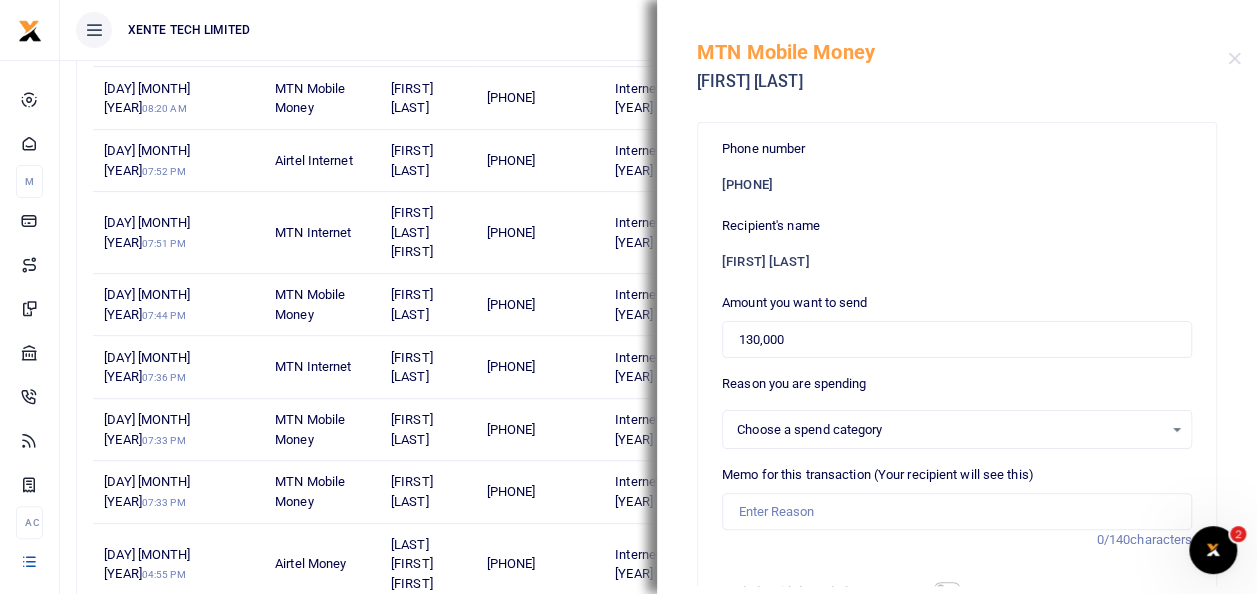 select on "12" 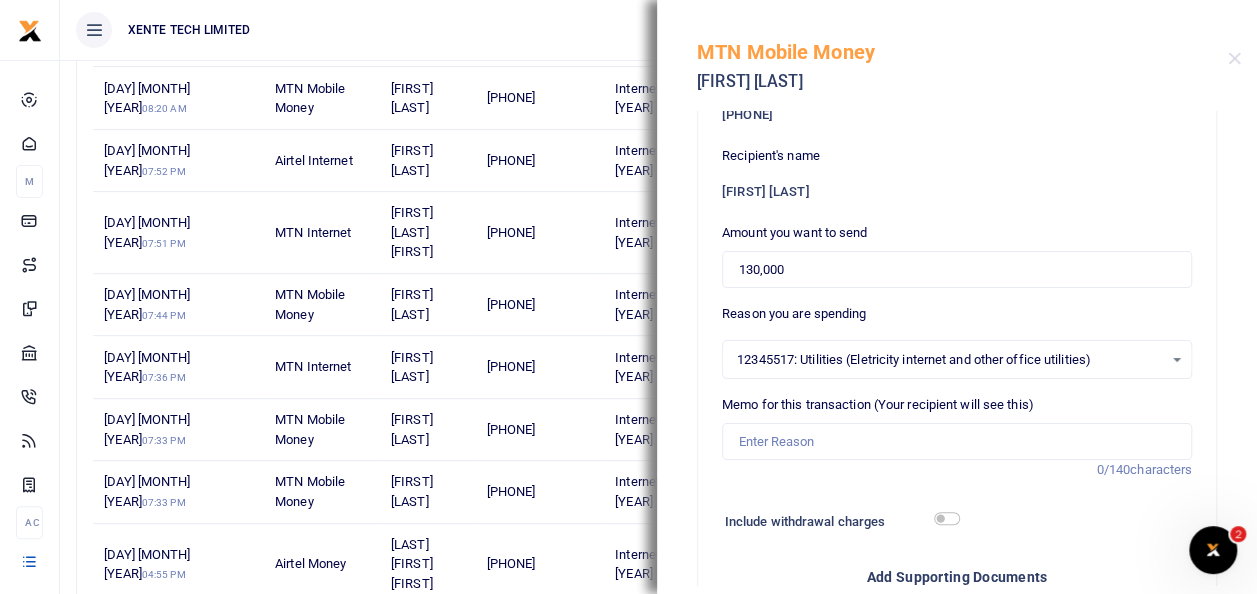 scroll, scrollTop: 130, scrollLeft: 0, axis: vertical 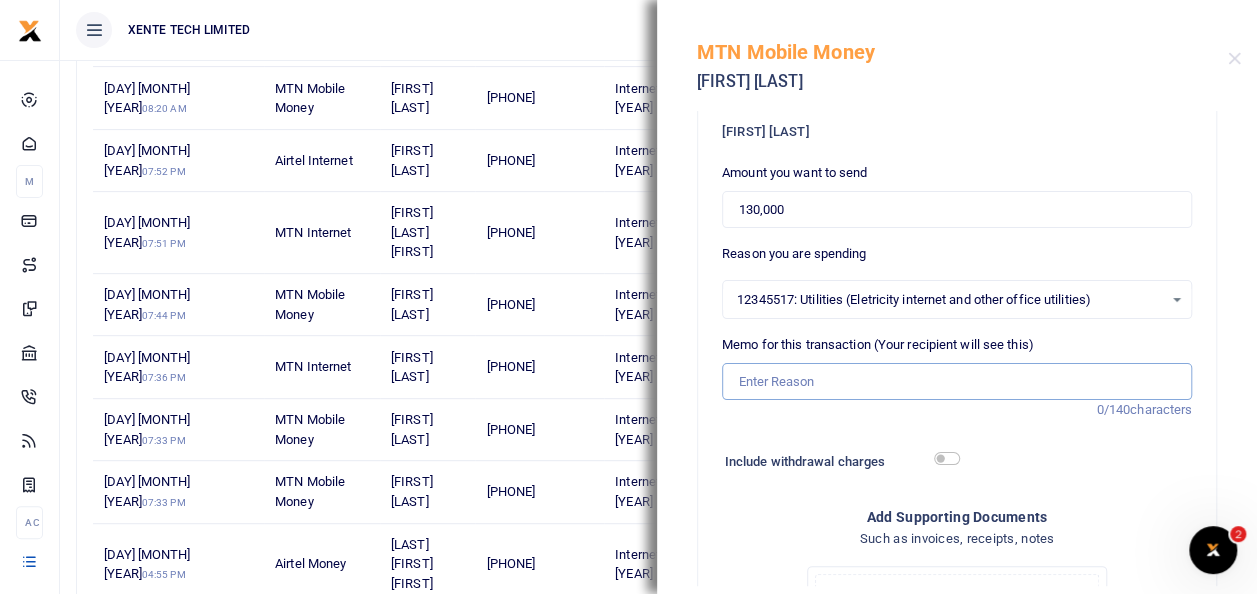 click on "Memo for this transaction (Your recipient will see this)" at bounding box center (957, 382) 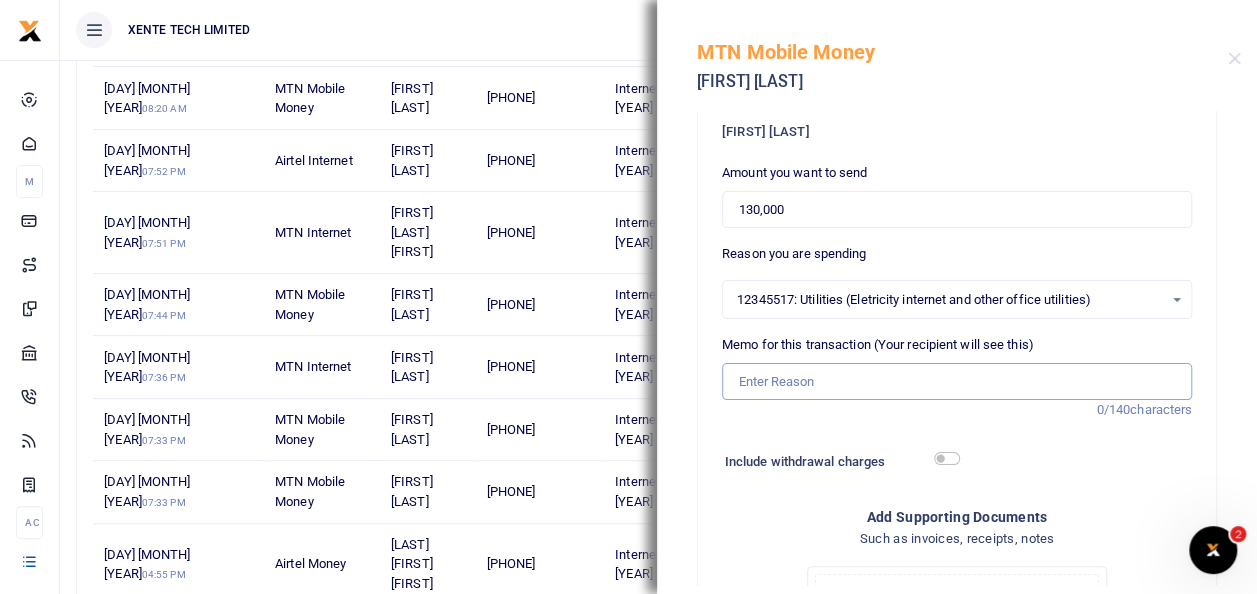 type on "Internet for August 2025" 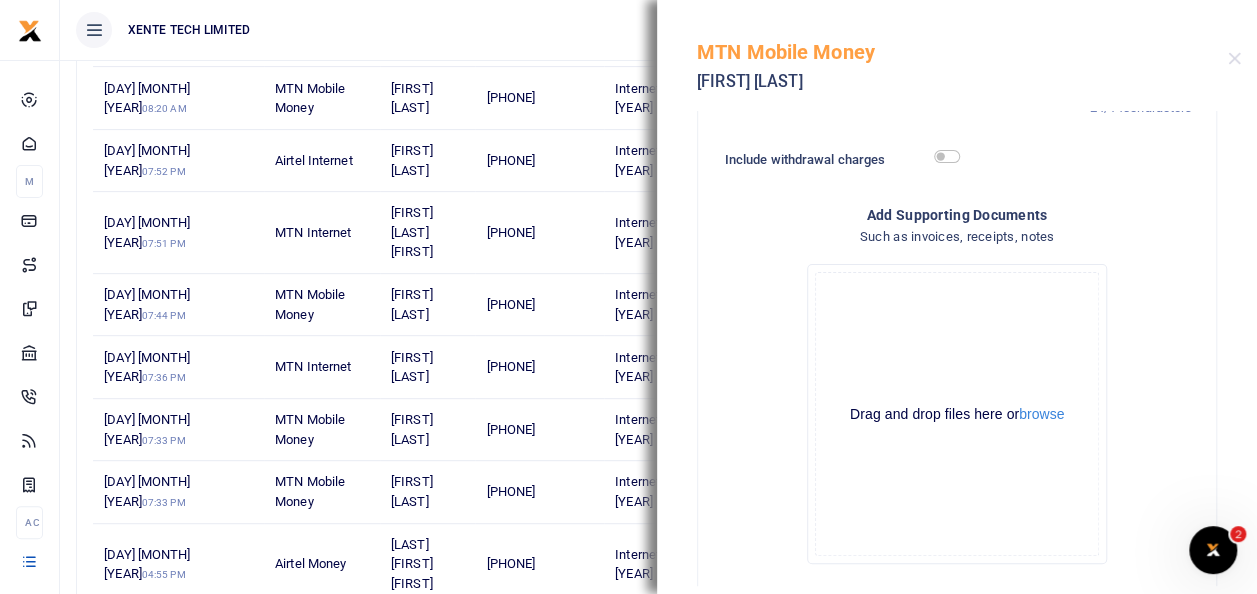 scroll, scrollTop: 498, scrollLeft: 0, axis: vertical 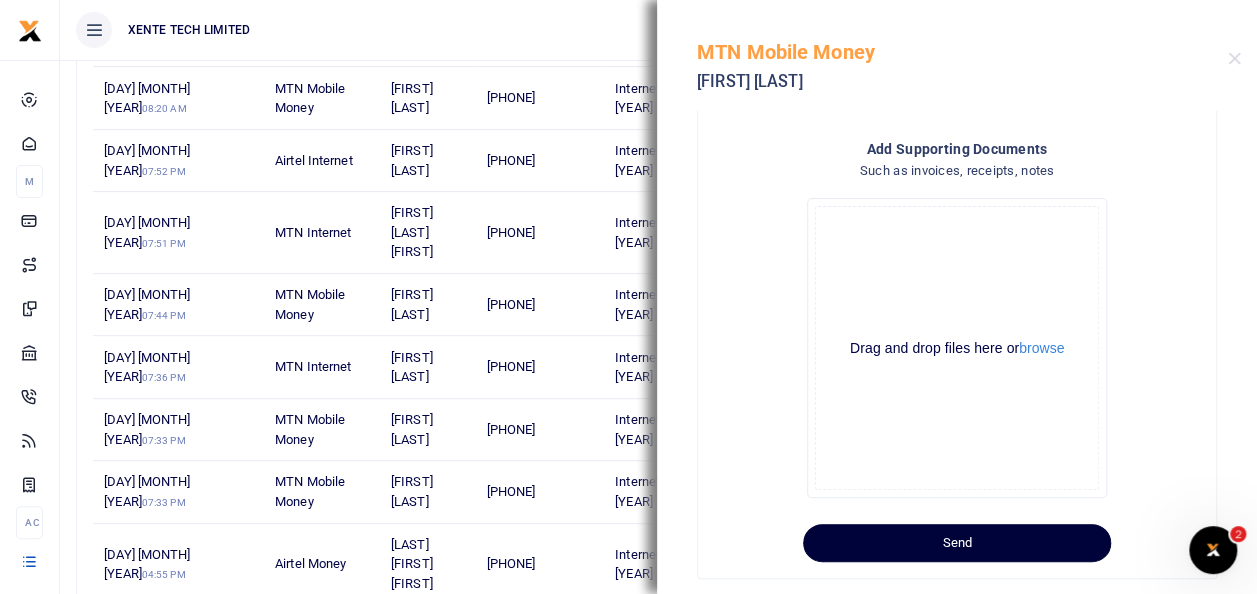 click on "Send" at bounding box center (957, 543) 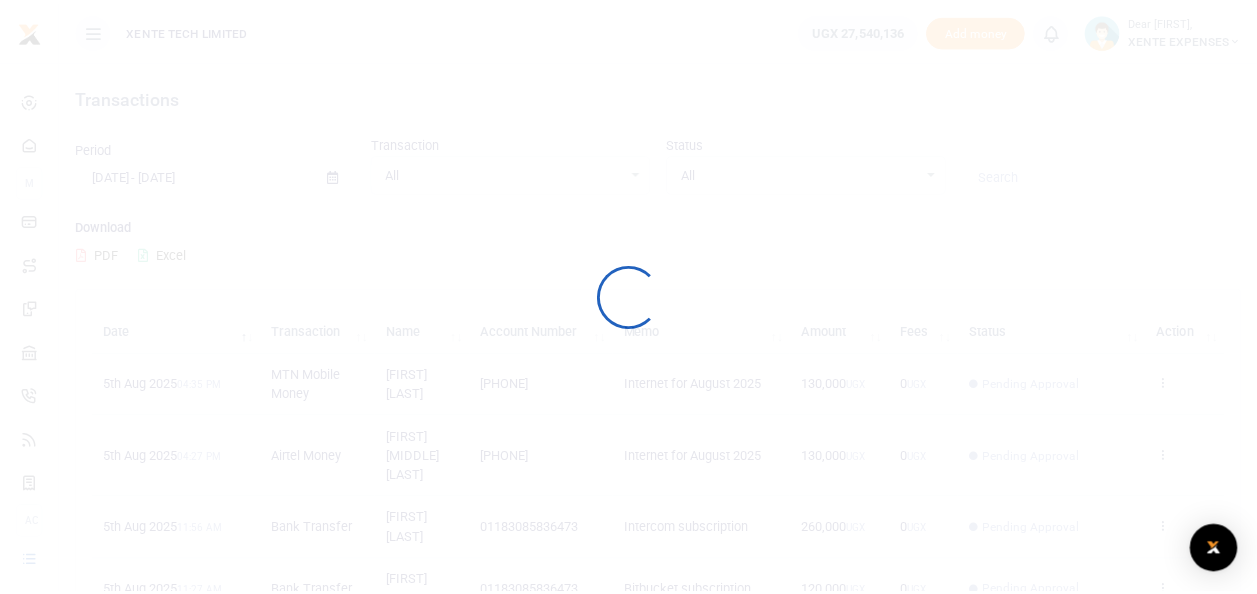 scroll, scrollTop: 0, scrollLeft: 0, axis: both 